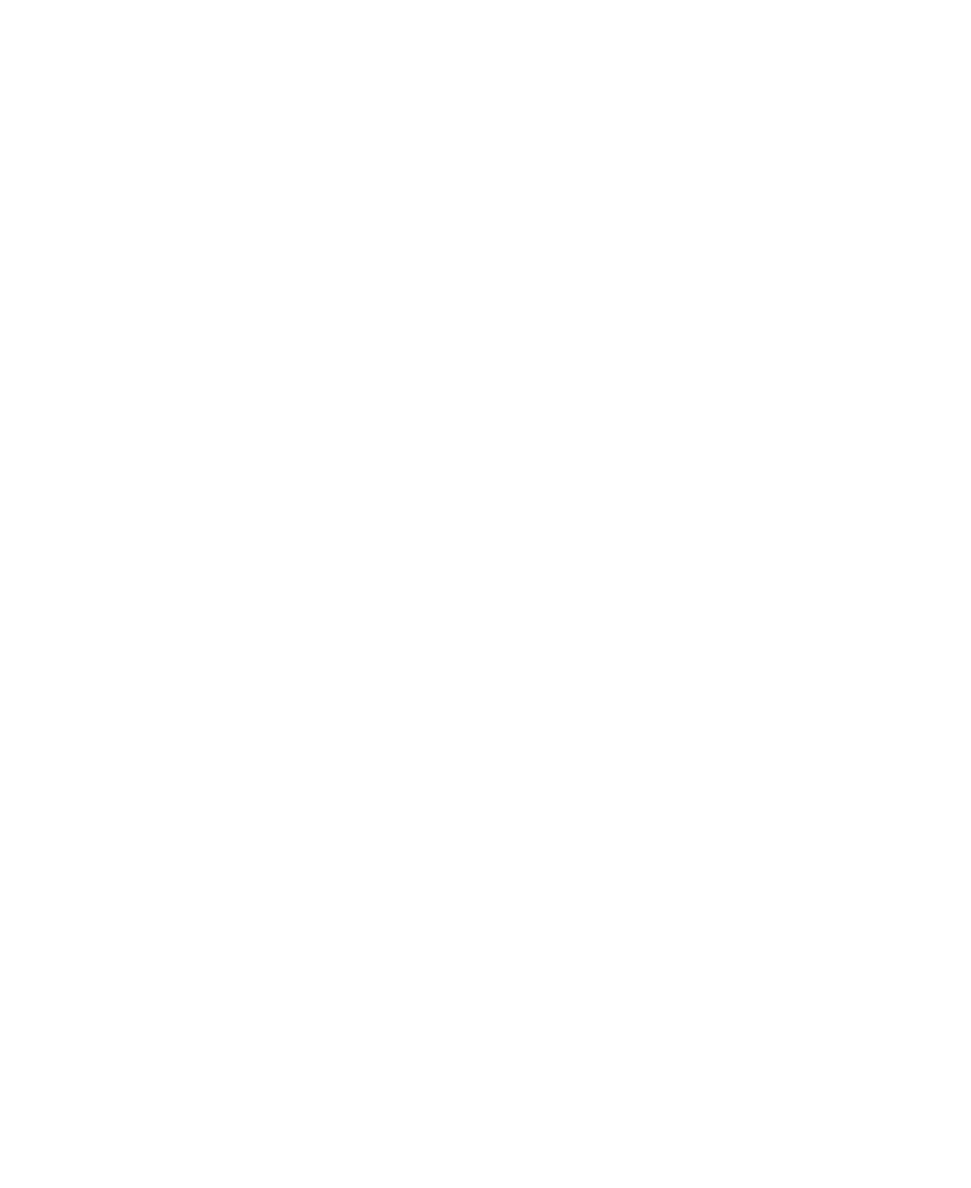 scroll, scrollTop: 0, scrollLeft: 0, axis: both 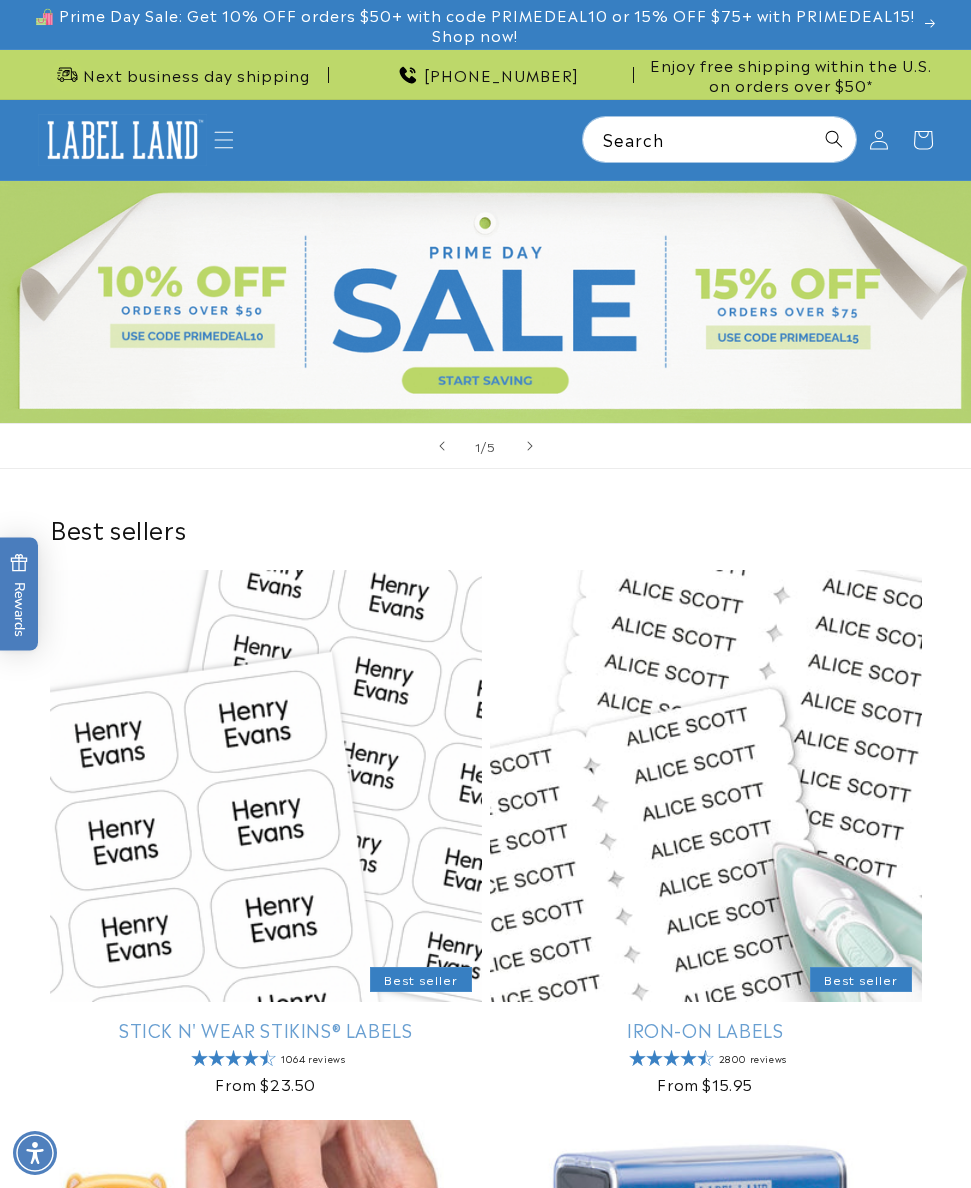 click at bounding box center [485, 302] 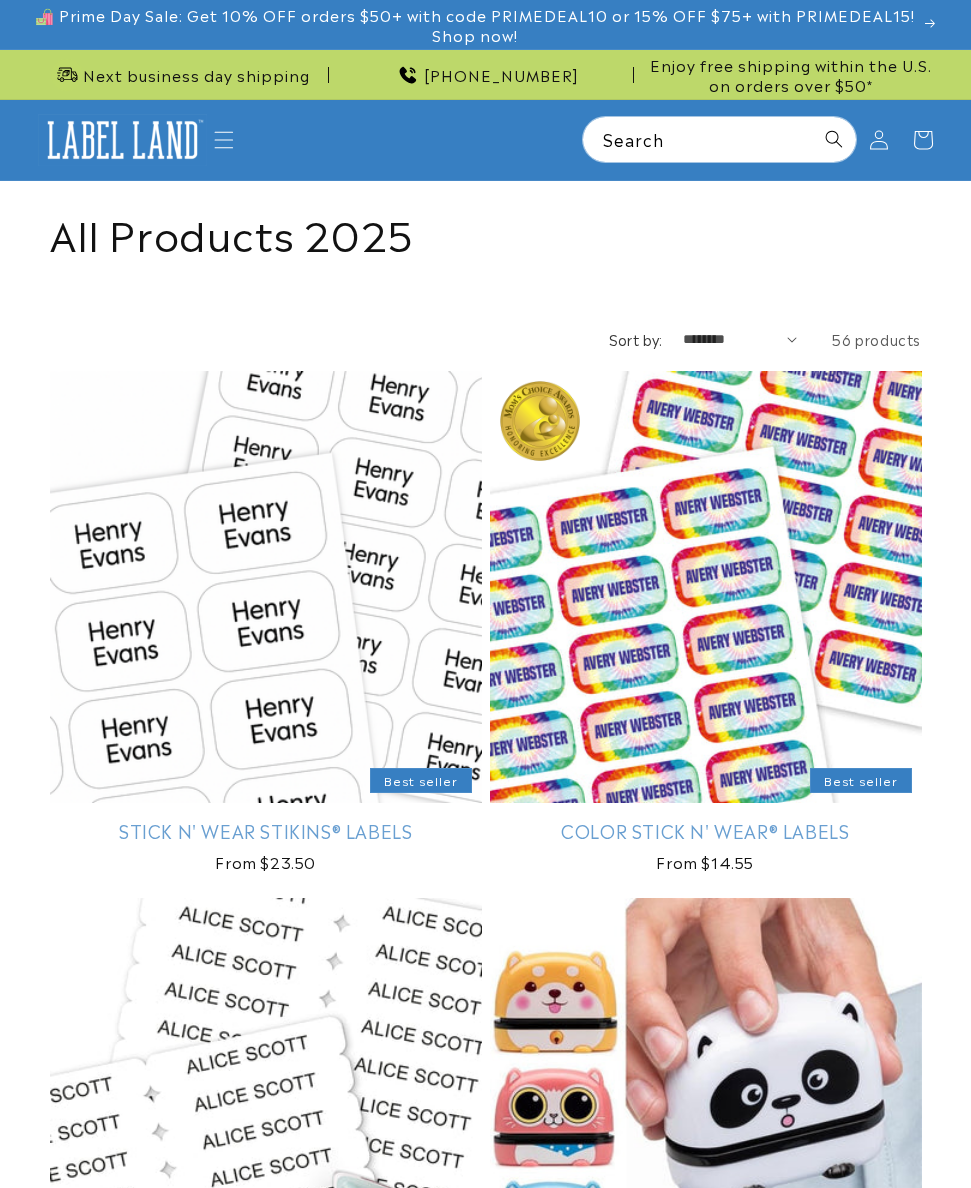 scroll, scrollTop: 0, scrollLeft: 0, axis: both 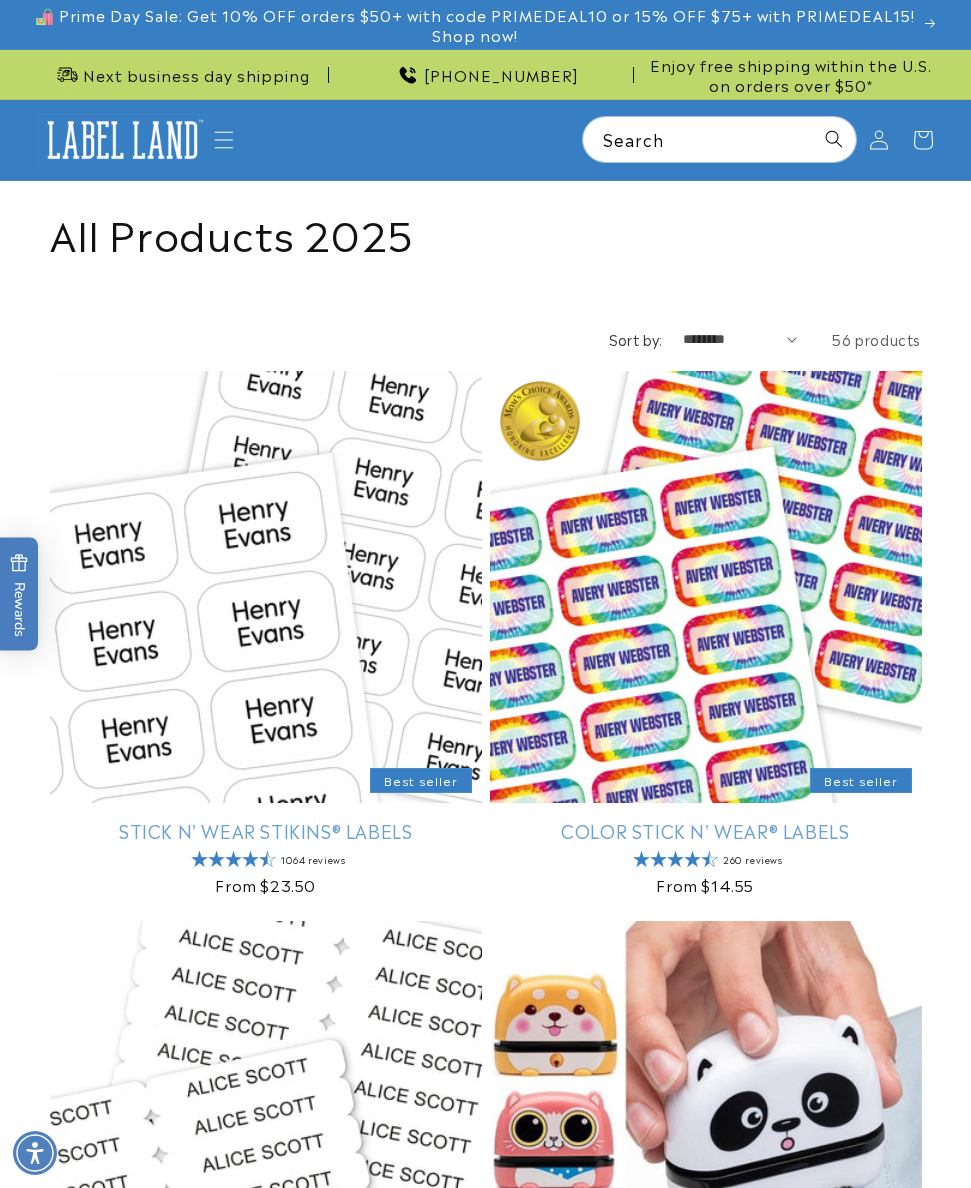 click on "Stick N' Wear Stikins® Labels" at bounding box center (266, 830) 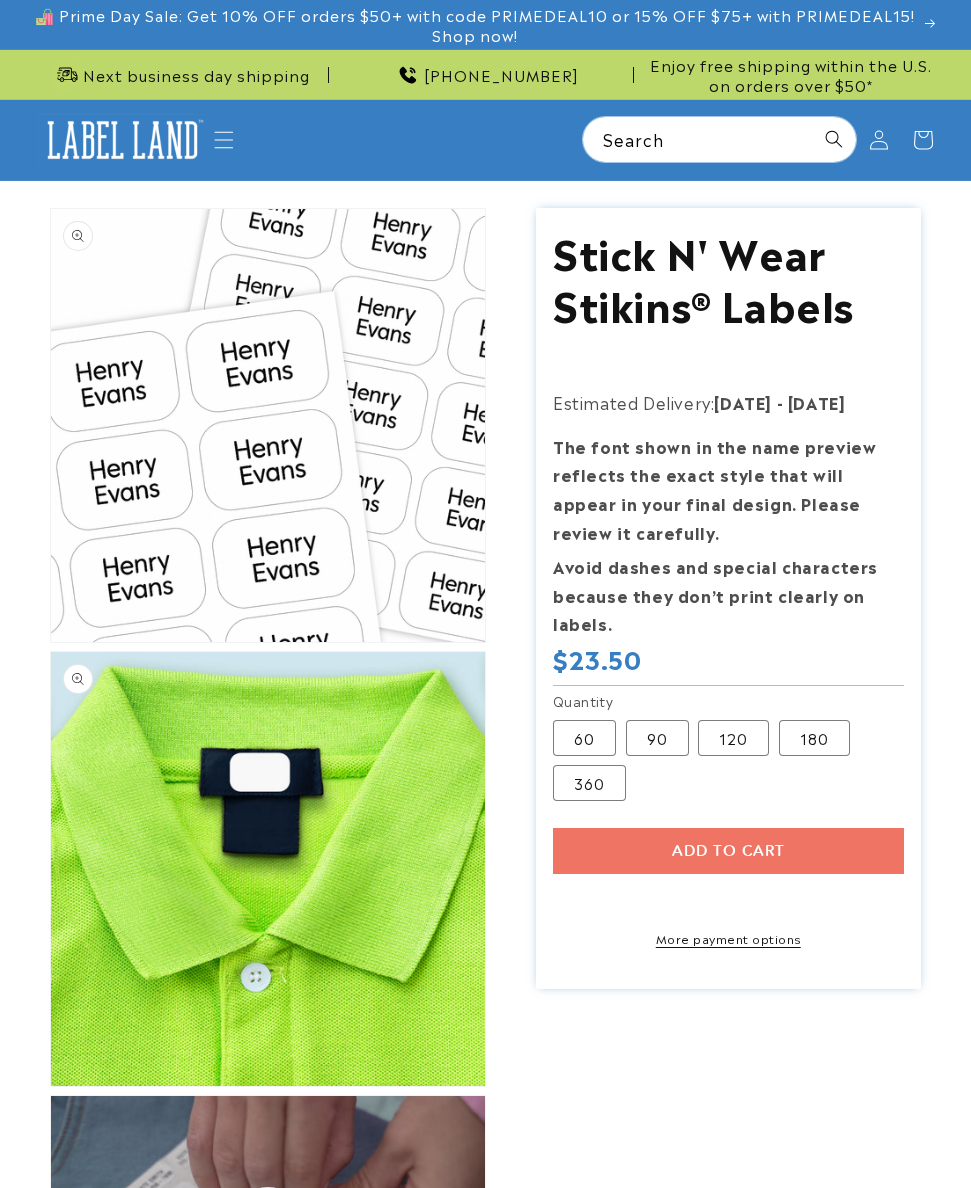 scroll, scrollTop: 0, scrollLeft: 0, axis: both 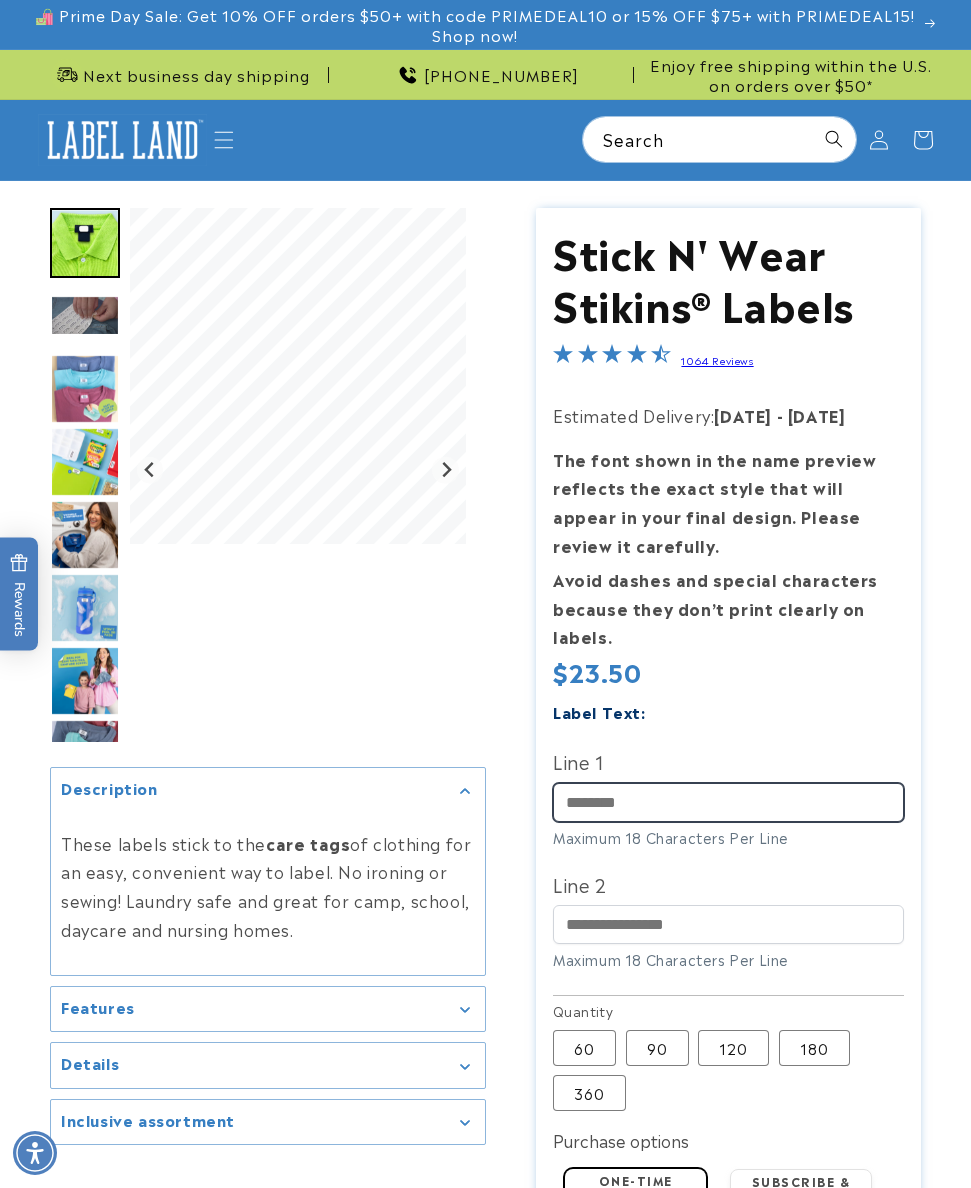 click on "Line 1" at bounding box center [728, 802] 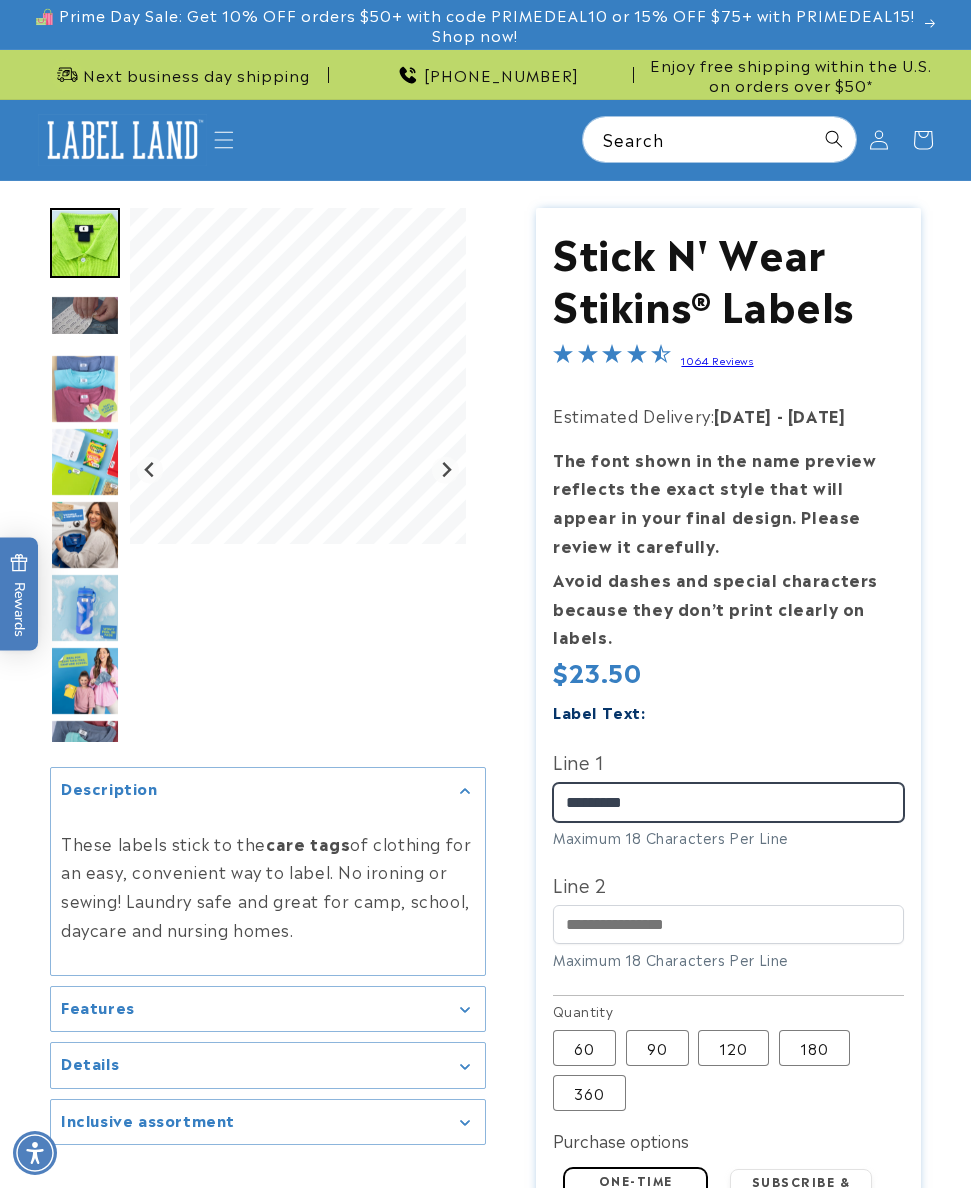 type on "*********" 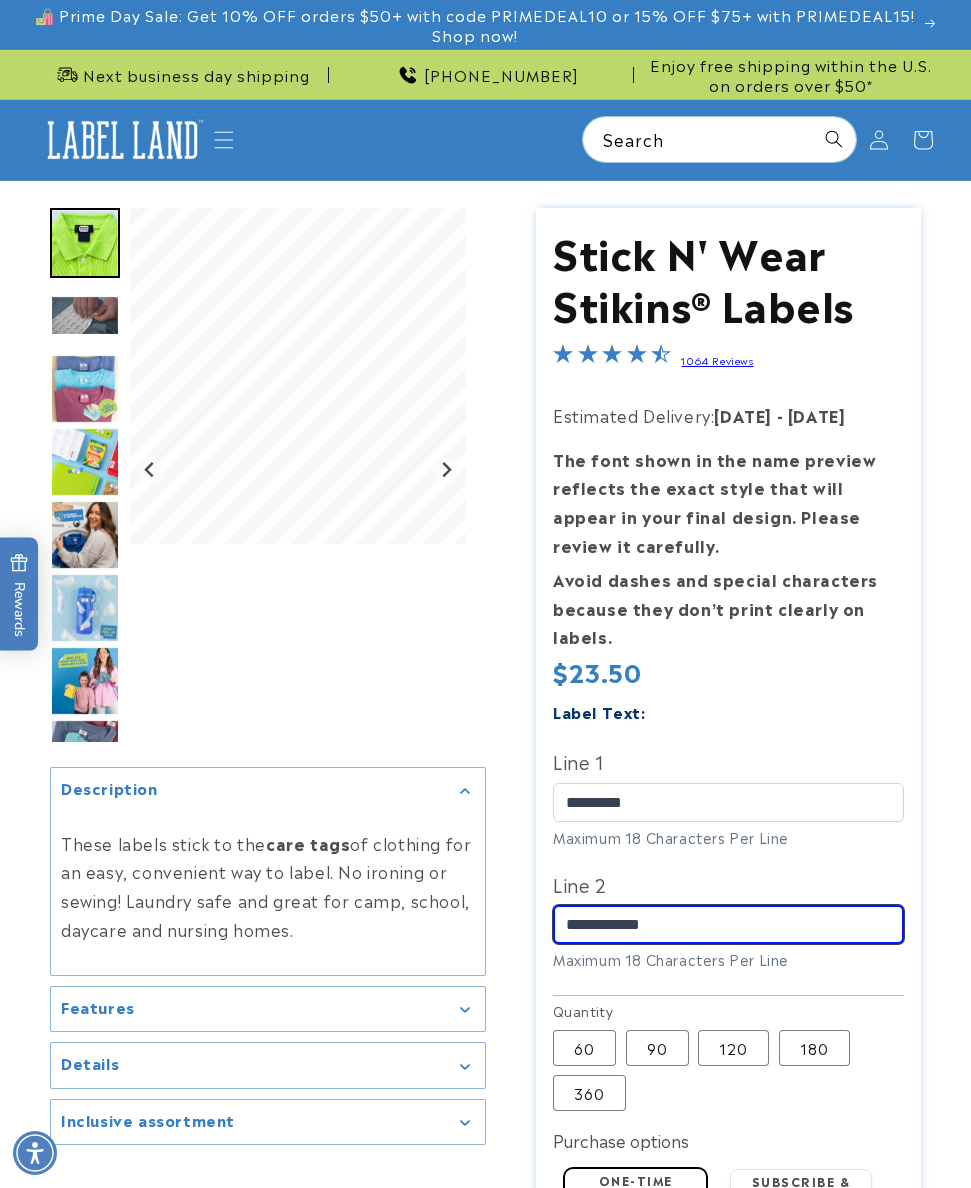 drag, startPoint x: 672, startPoint y: 916, endPoint x: 603, endPoint y: 913, distance: 69.065186 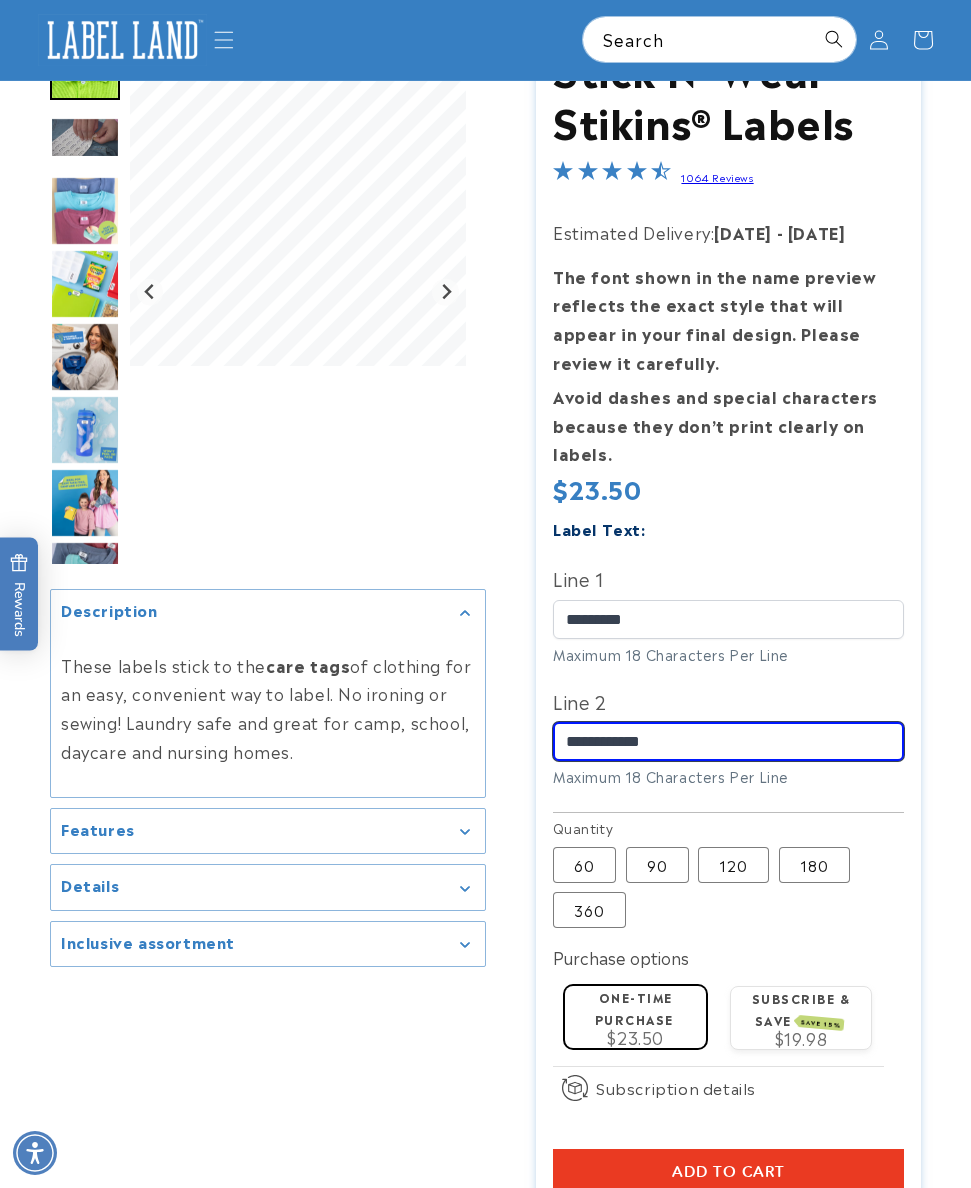 scroll, scrollTop: 177, scrollLeft: 0, axis: vertical 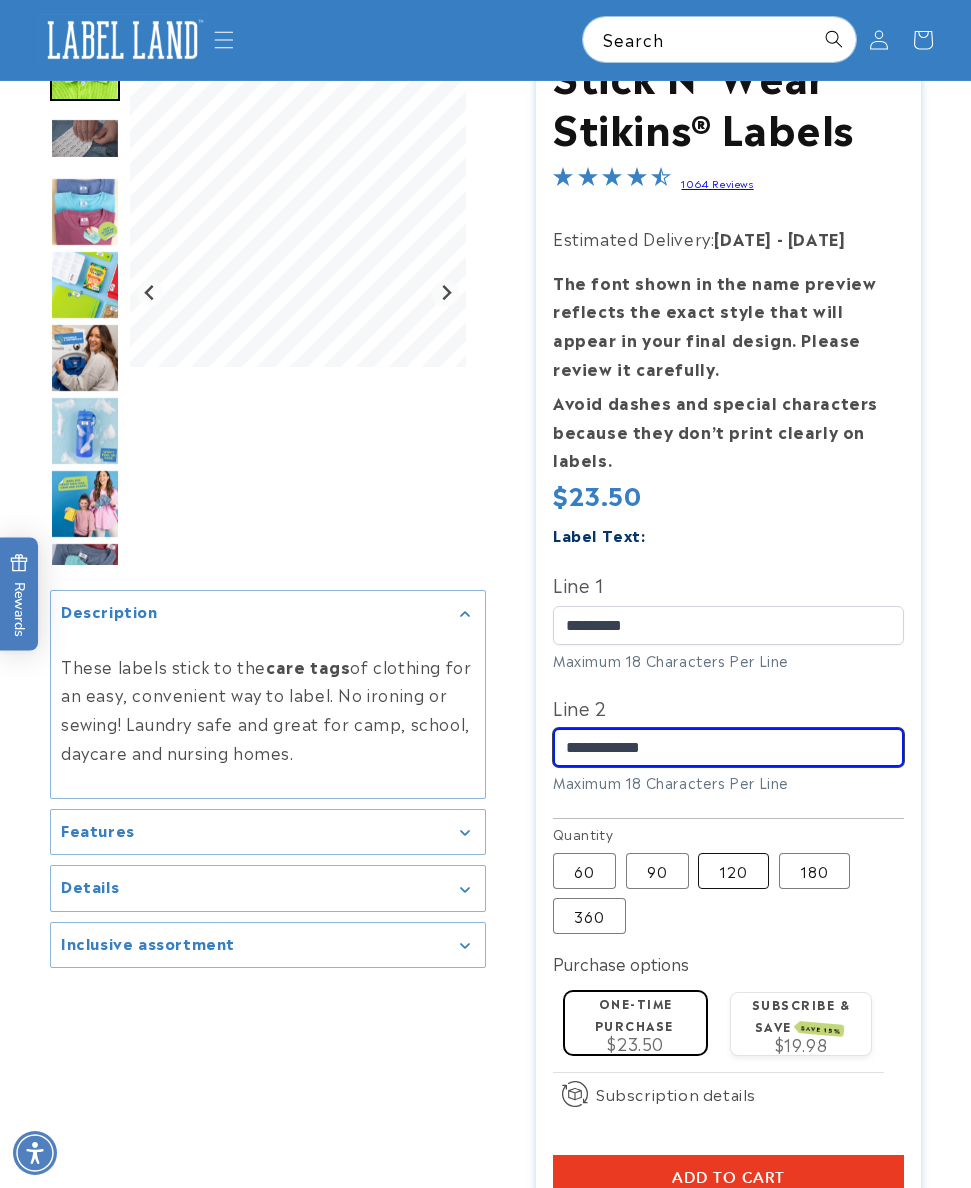type on "**********" 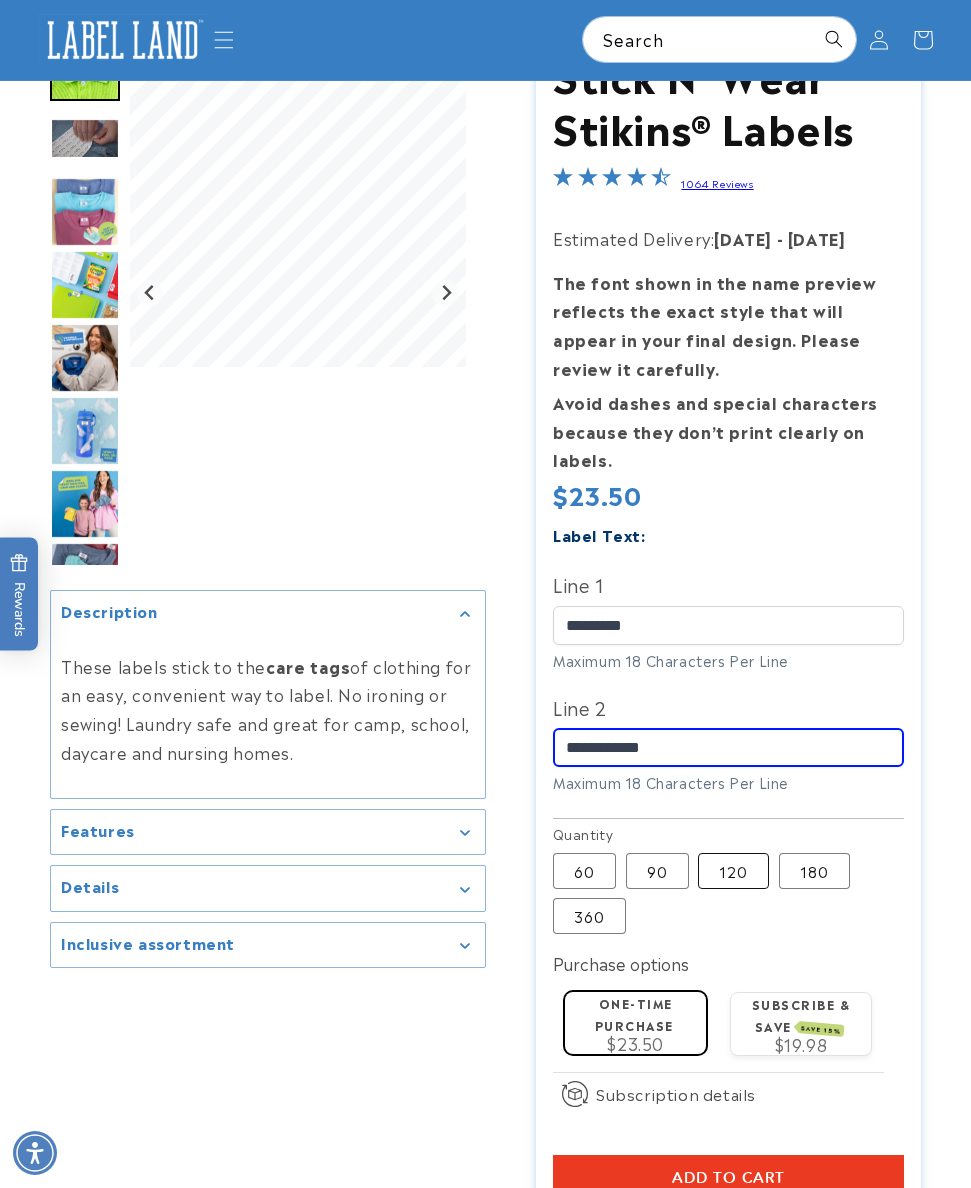 click on "120 Variant sold out or unavailable" at bounding box center (733, 871) 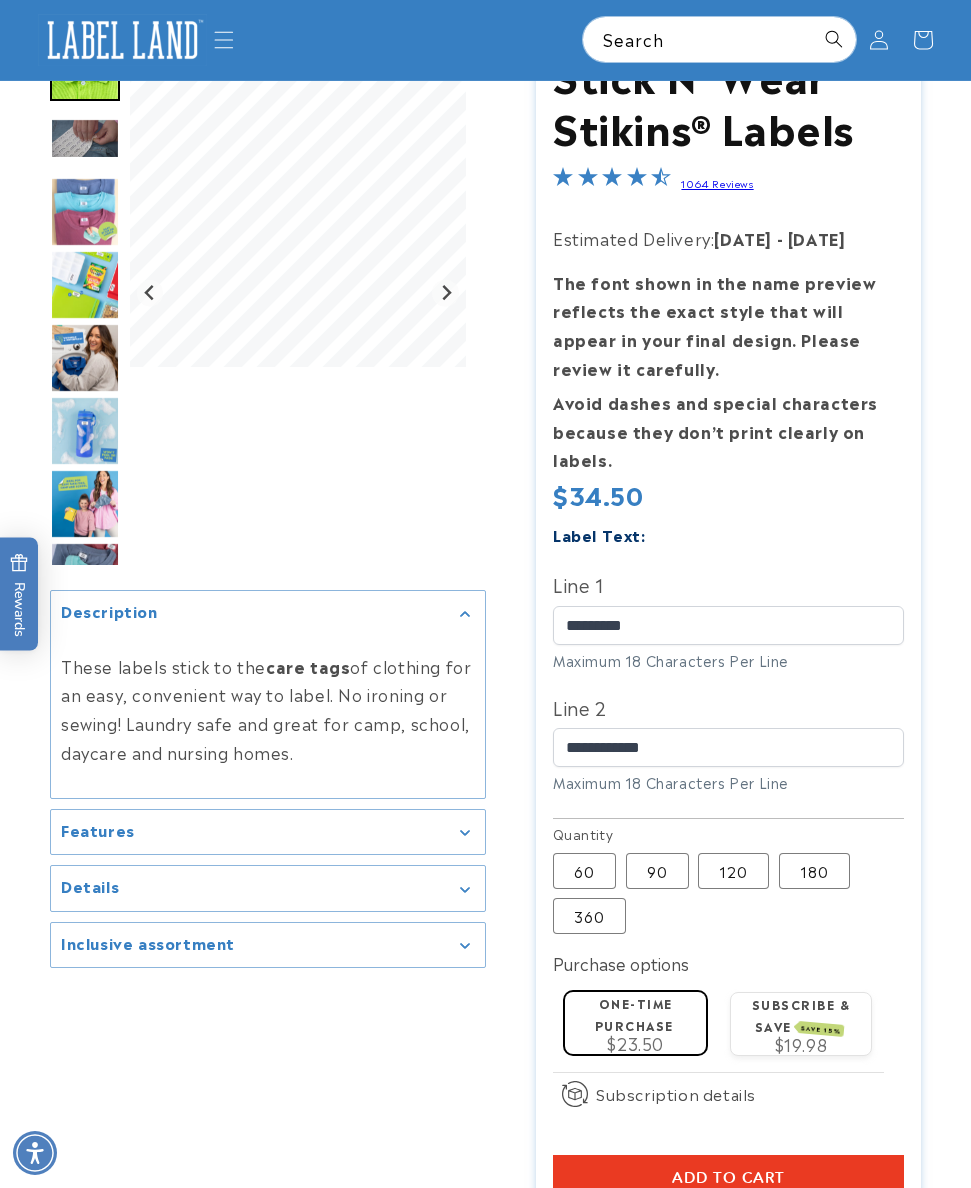 type 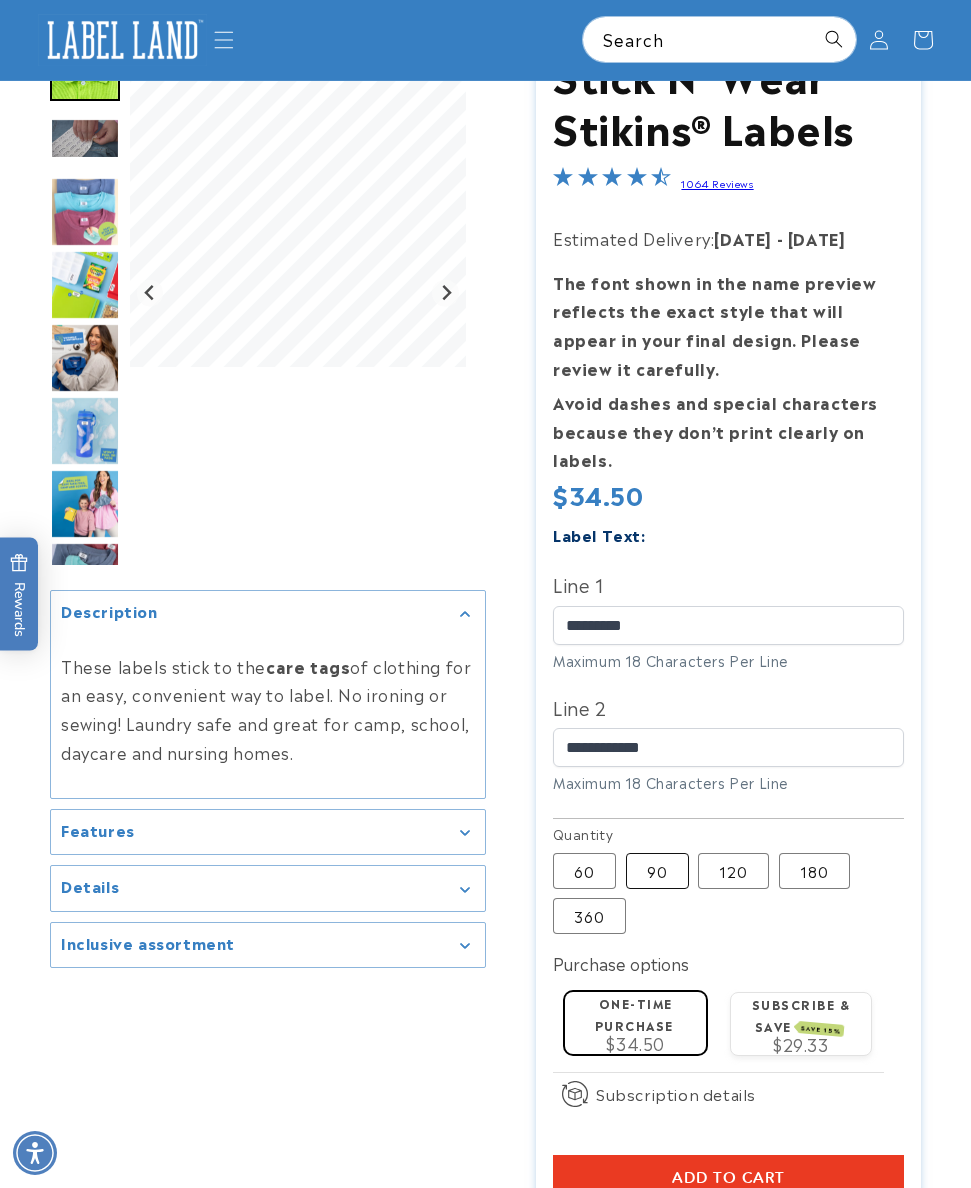click on "90 Variant sold out or unavailable" at bounding box center (657, 871) 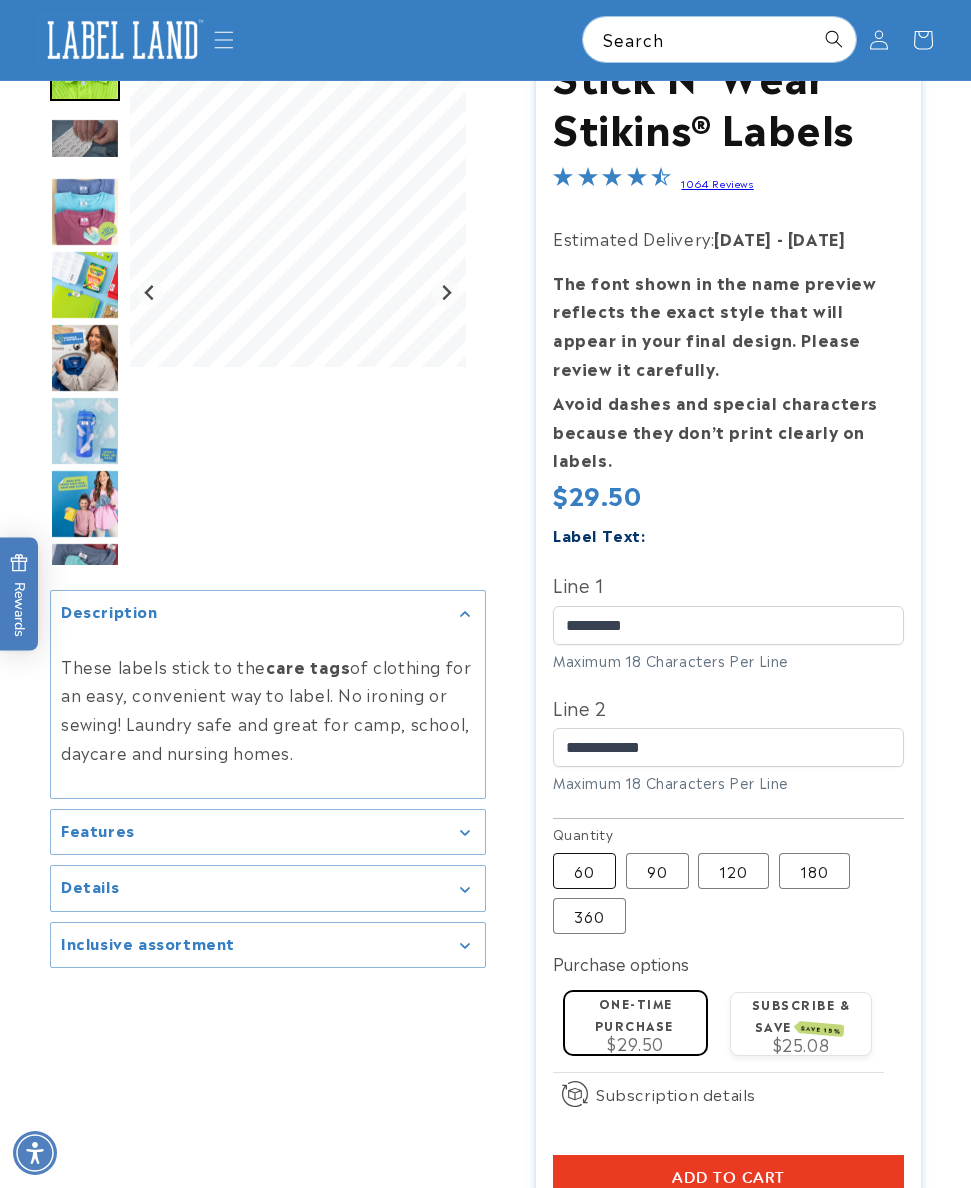 click on "60 Variant sold out or unavailable" at bounding box center (584, 871) 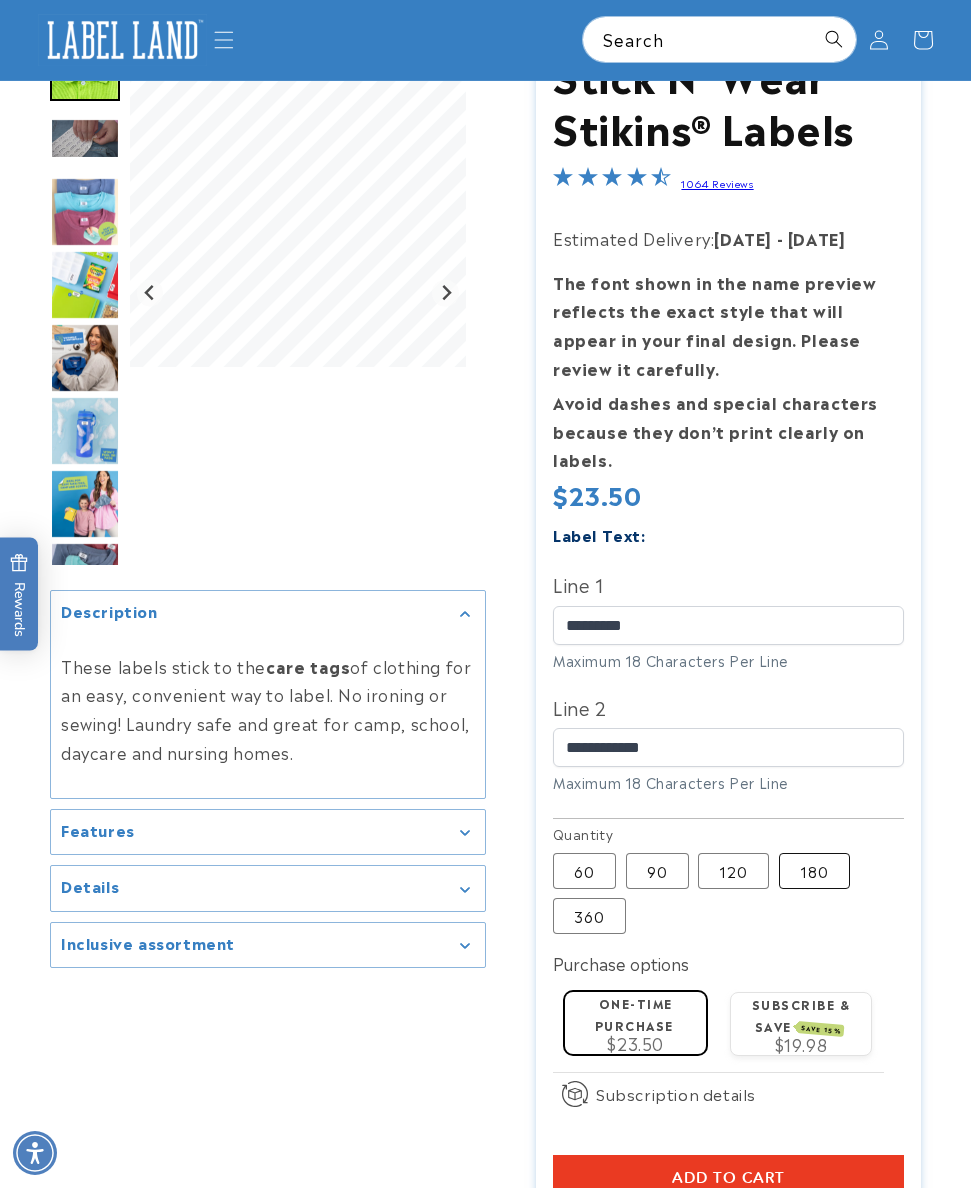 click on "180 Variant sold out or unavailable" at bounding box center [814, 871] 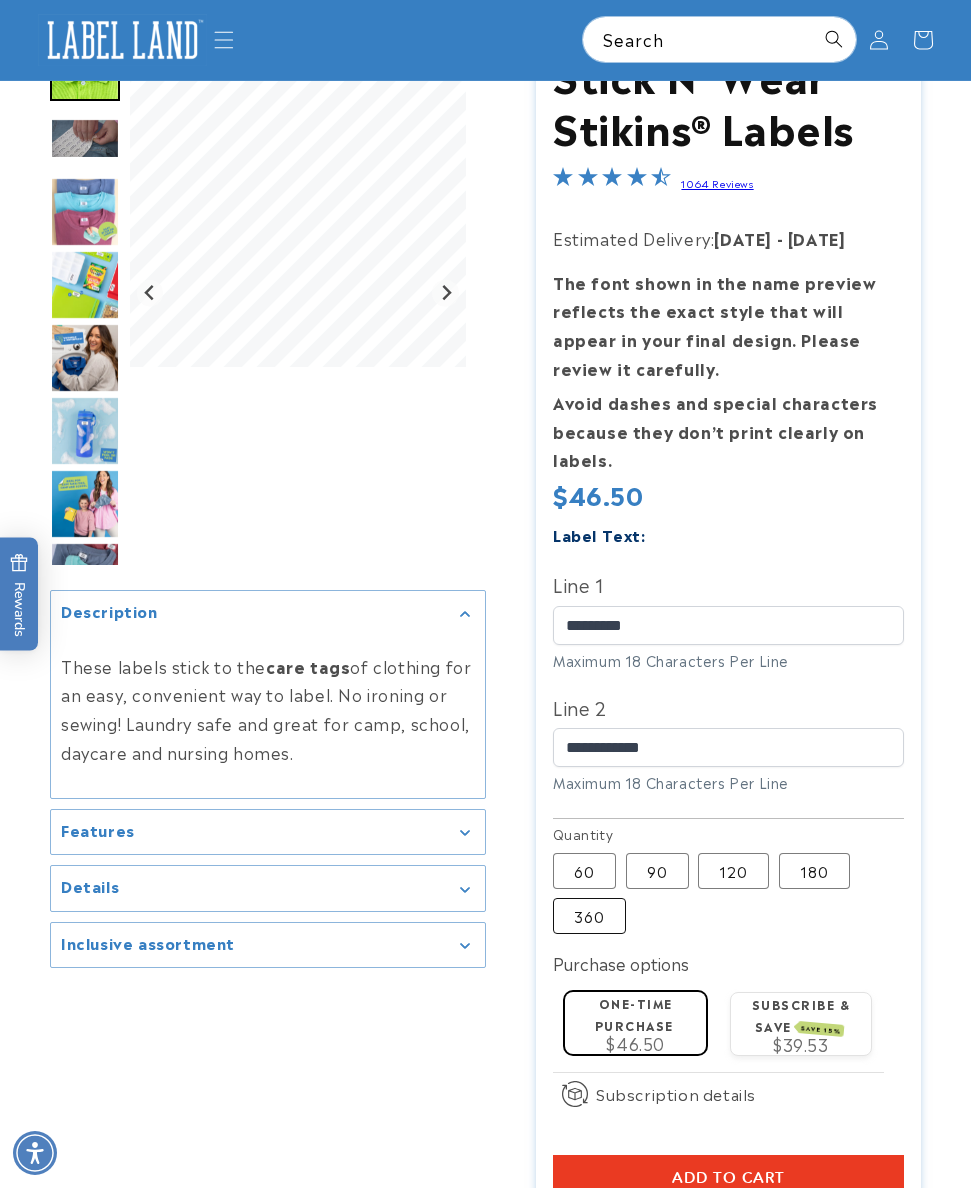 click on "360 Variant sold out or unavailable" at bounding box center (589, 916) 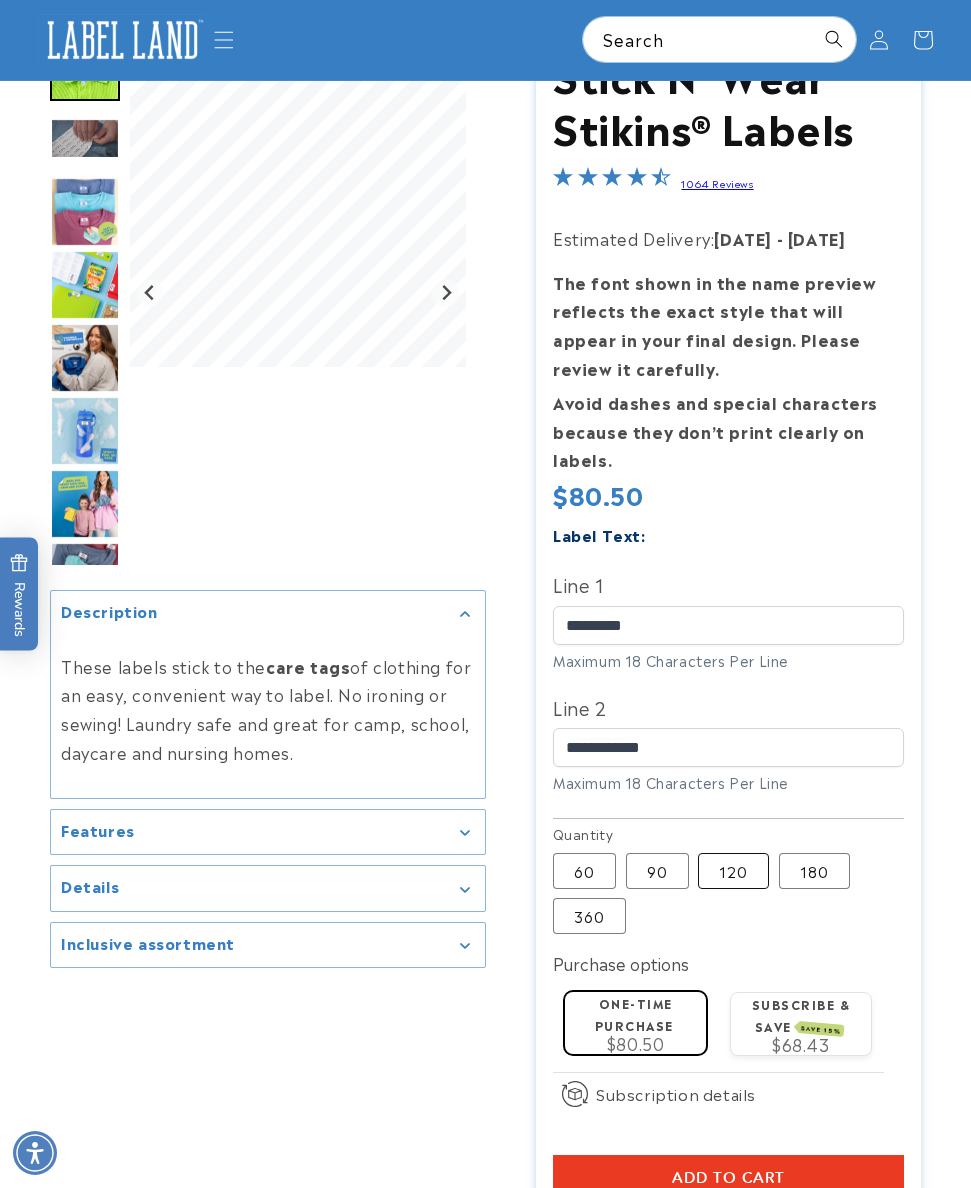 click on "120 Variant sold out or unavailable" at bounding box center [733, 871] 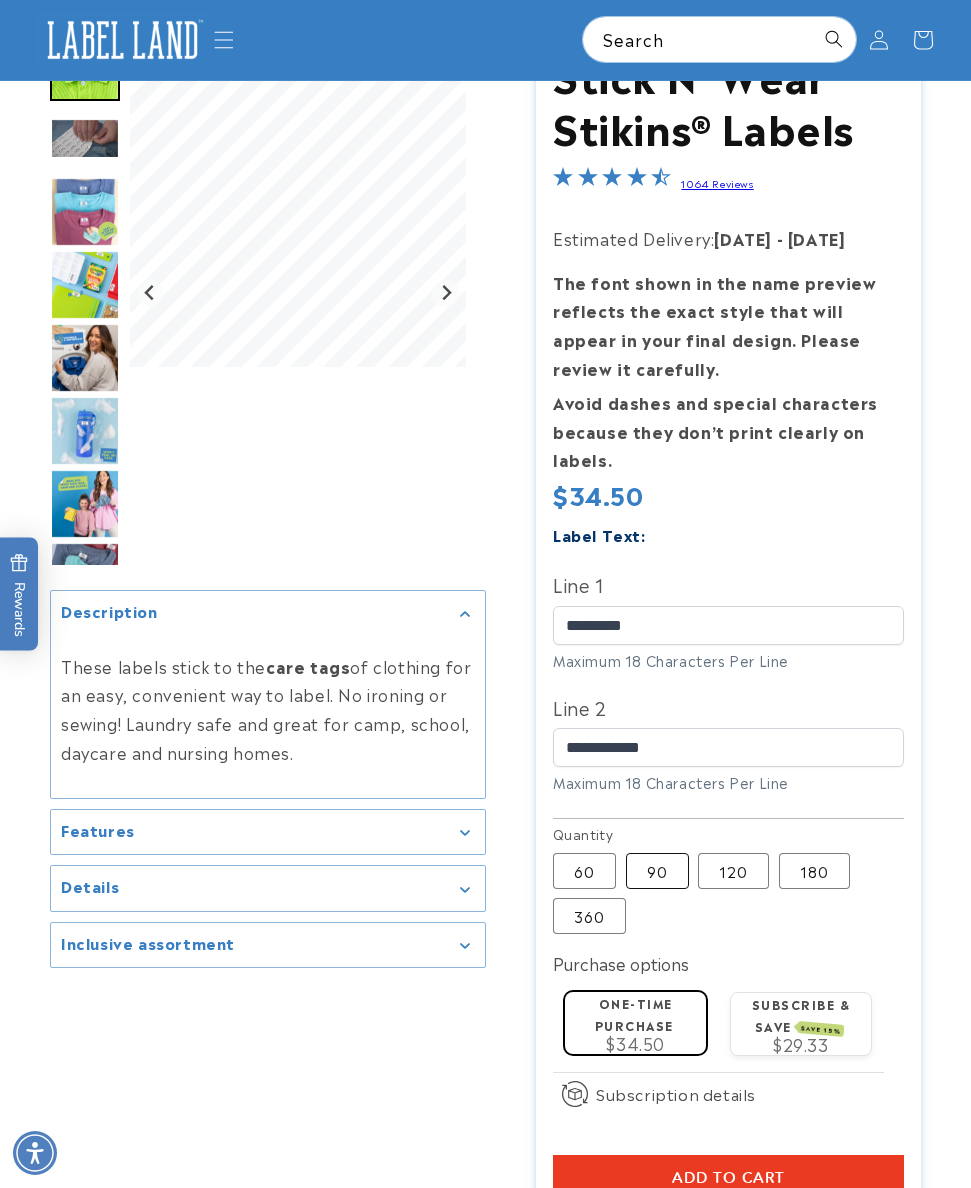 click on "90 Variant sold out or unavailable" at bounding box center [657, 871] 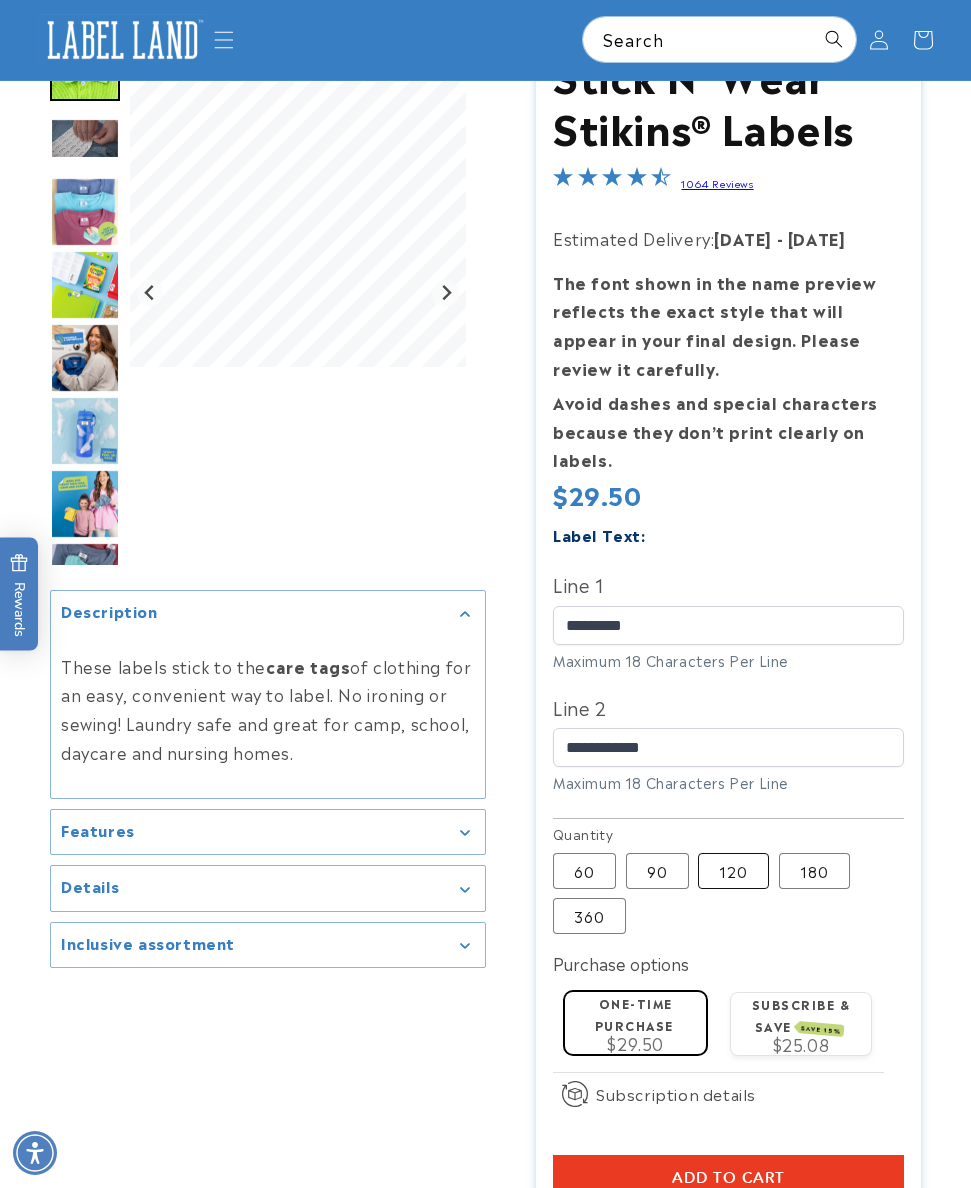 click on "120 Variant sold out or unavailable" at bounding box center (733, 871) 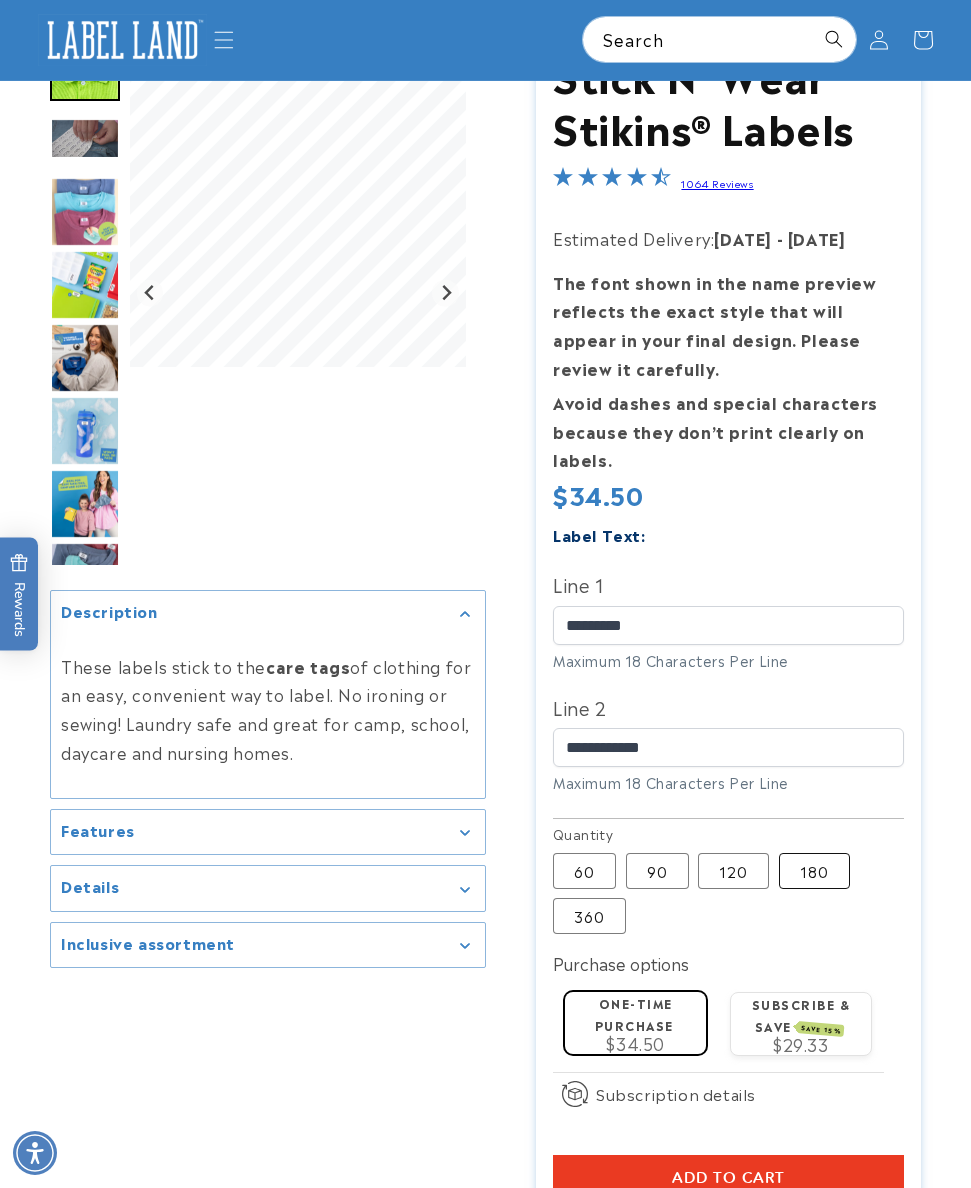 click on "180 Variant sold out or unavailable" at bounding box center (814, 871) 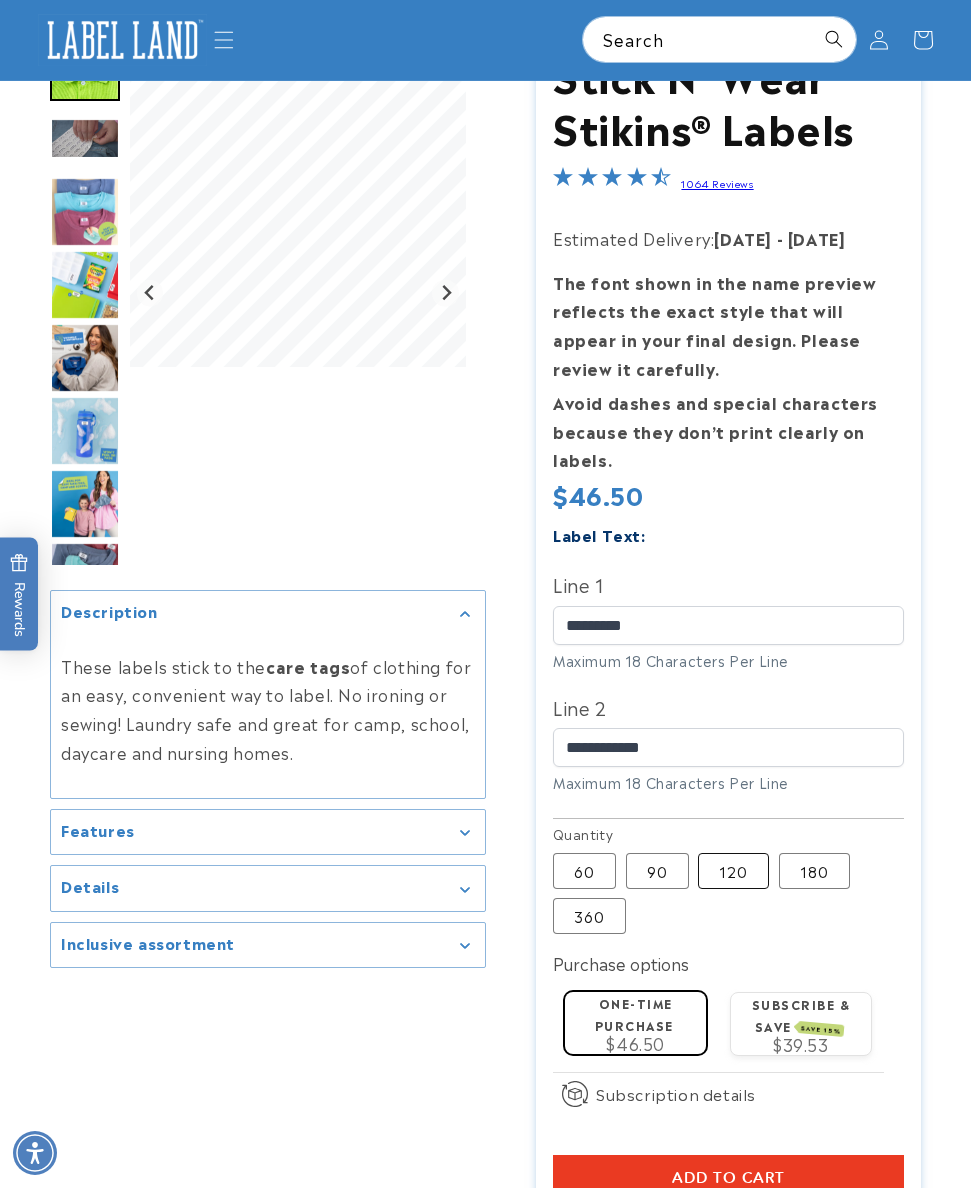 click on "120 Variant sold out or unavailable" at bounding box center (733, 871) 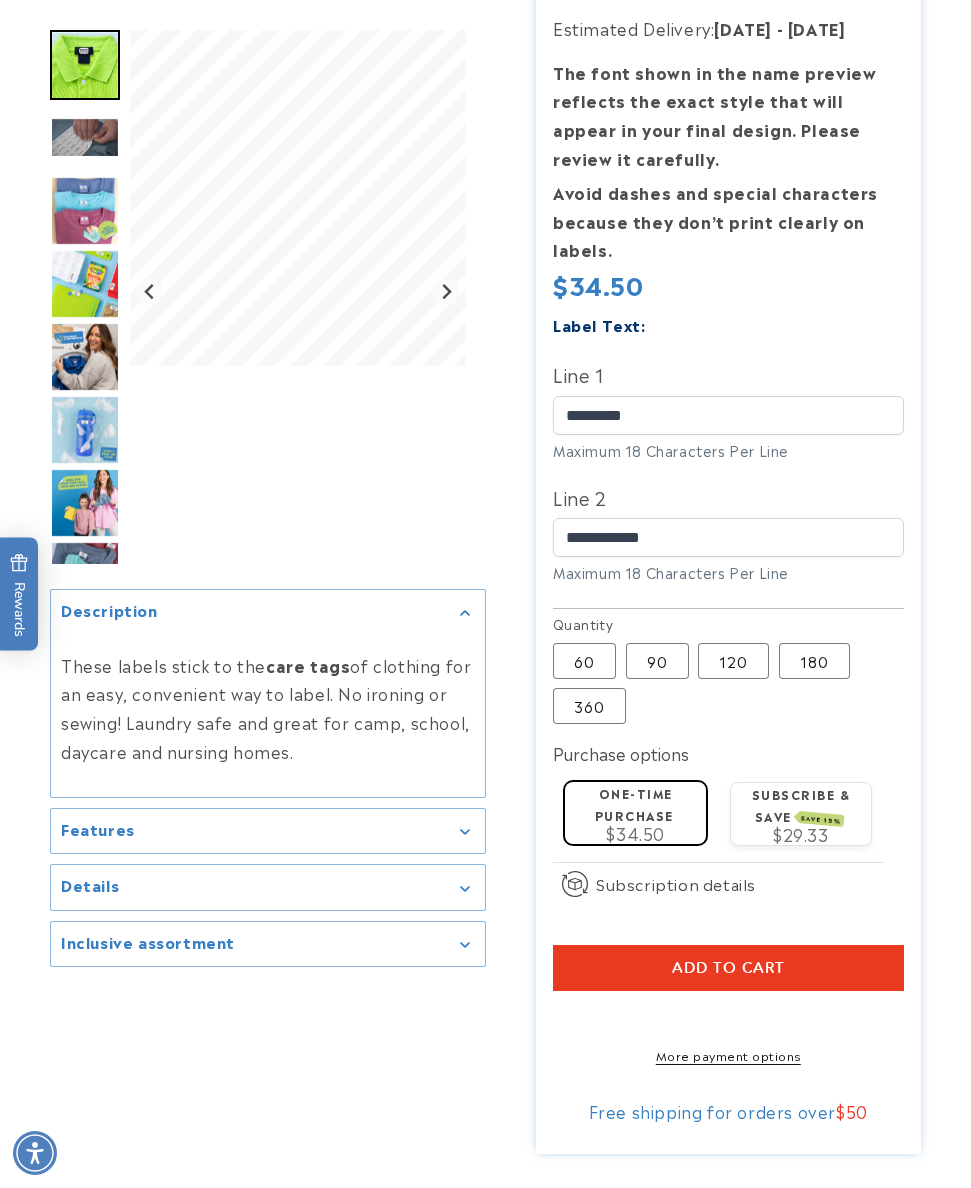scroll, scrollTop: 396, scrollLeft: 0, axis: vertical 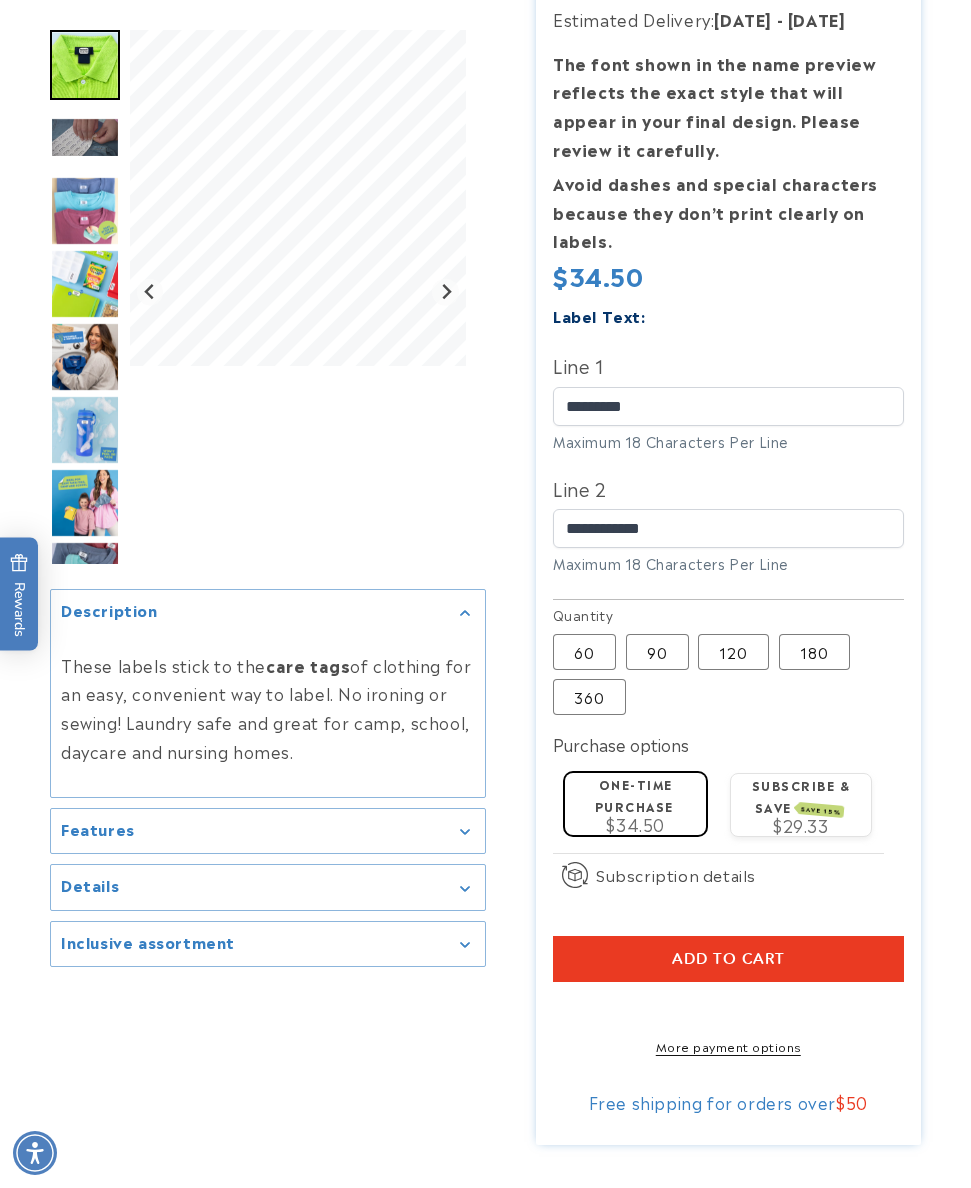 click at bounding box center (555, 1006) 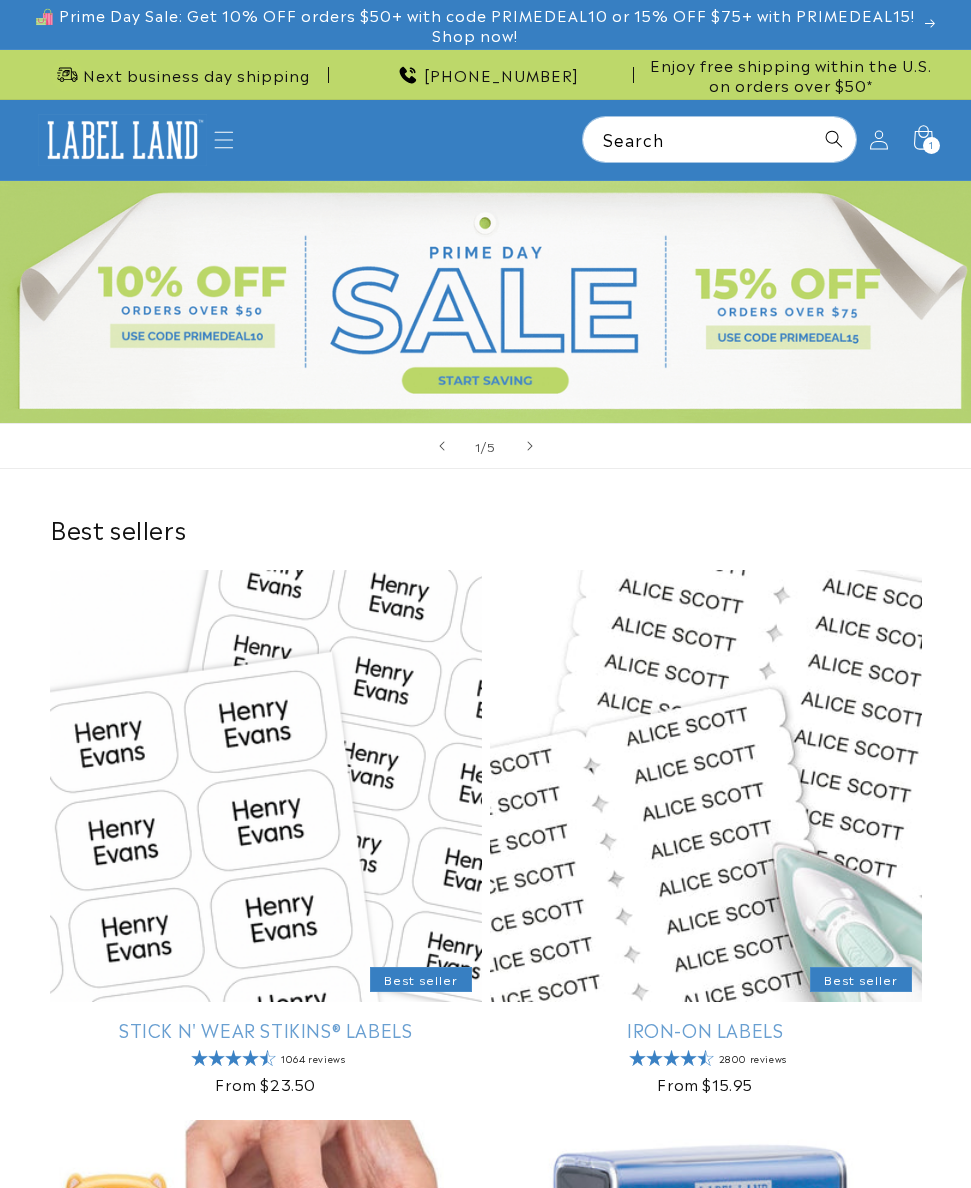scroll, scrollTop: 0, scrollLeft: 0, axis: both 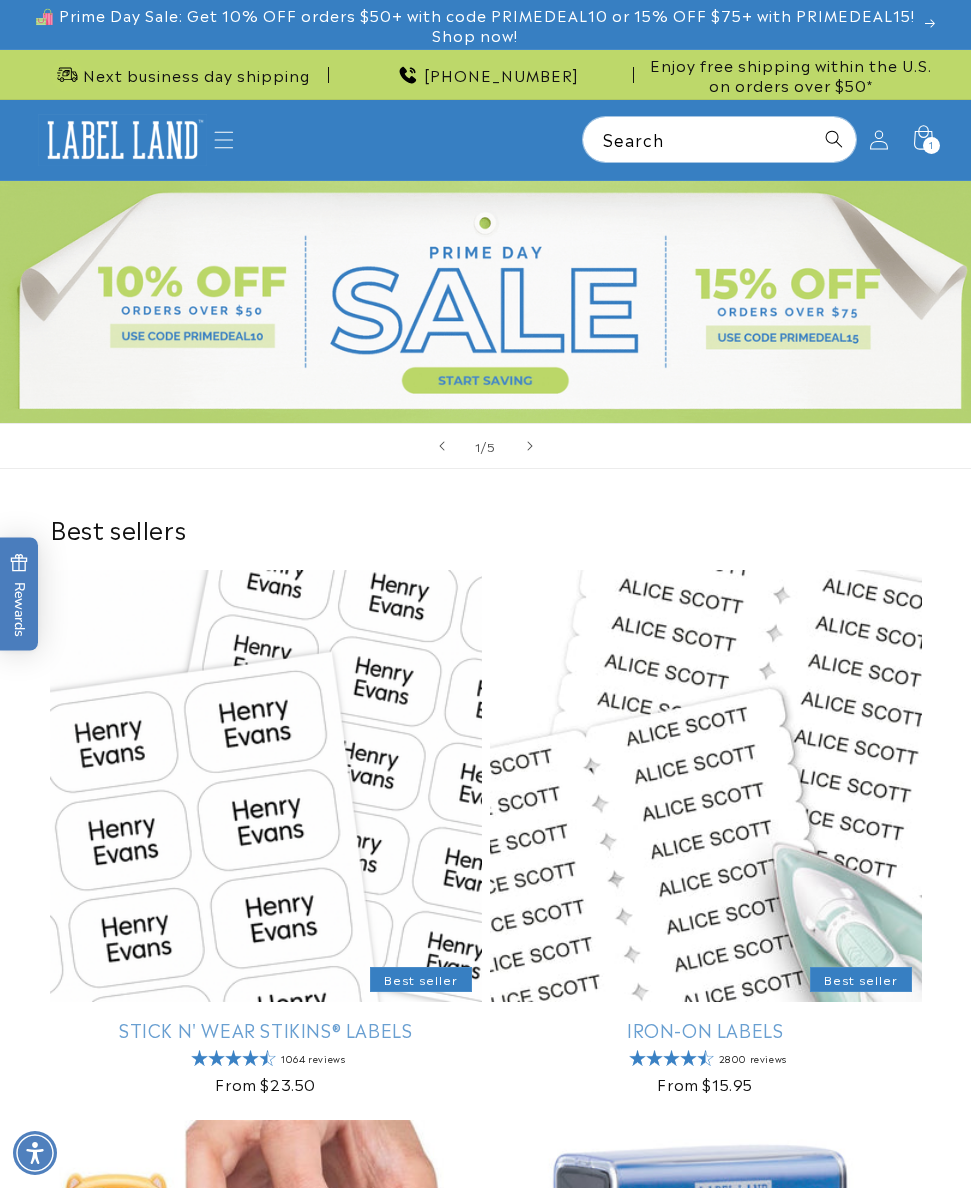 click at bounding box center (485, 302) 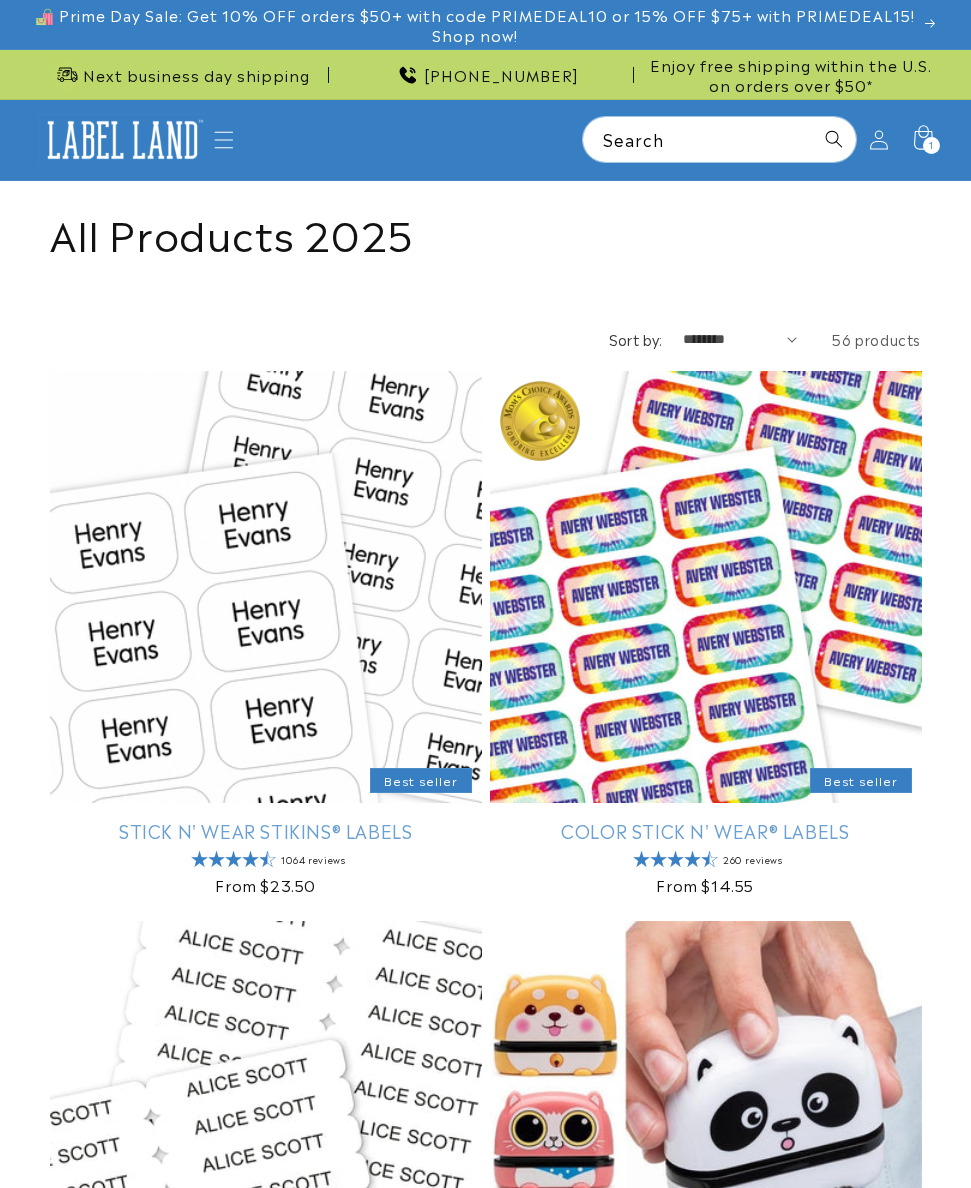 scroll, scrollTop: 0, scrollLeft: 0, axis: both 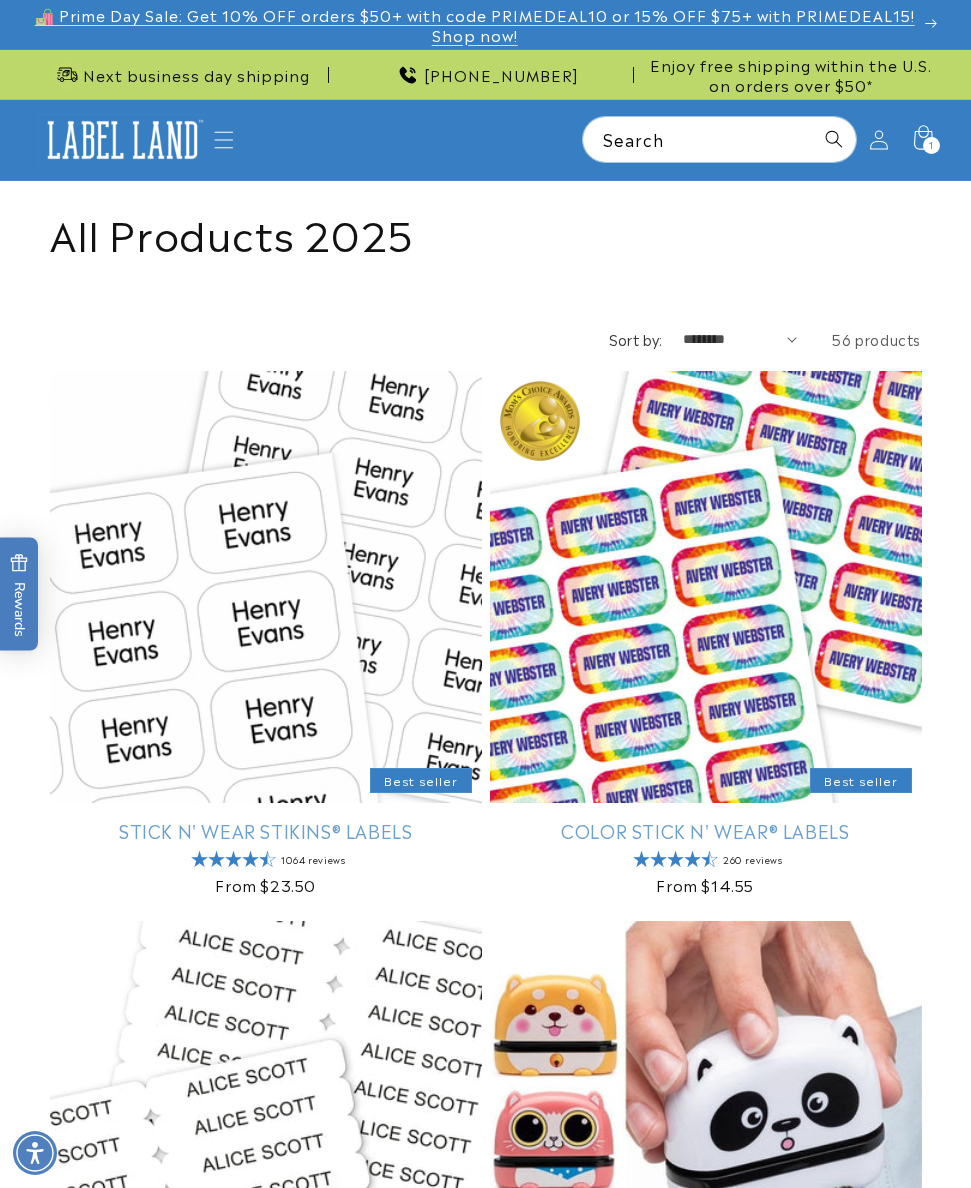 click on "🛍️ Prime Day Sale: Get 10% OFF orders $50+ with code PRIMEDEAL10 or 15% OFF $75+ with PRIMEDEAL15! Shop now!" at bounding box center (474, 24) 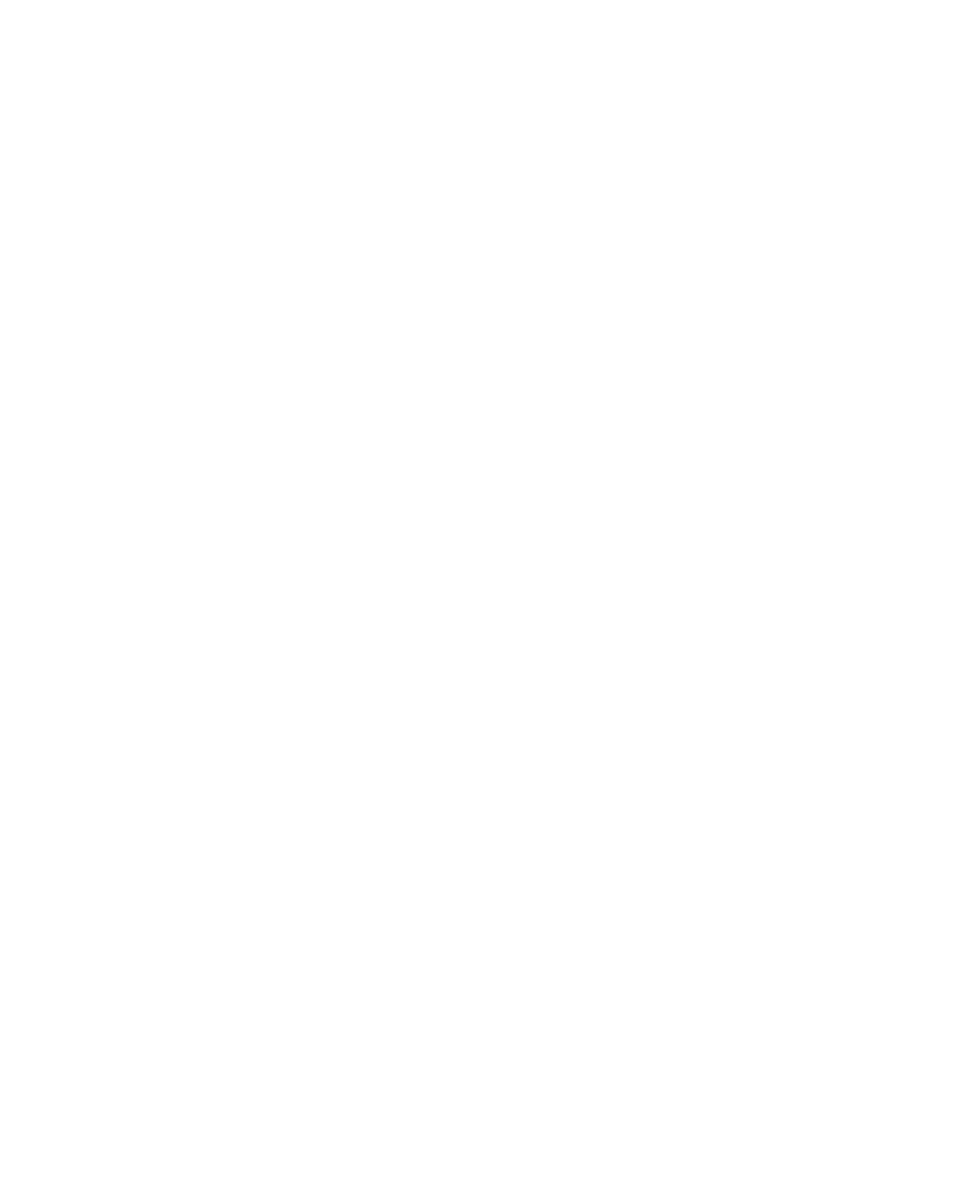 scroll, scrollTop: 0, scrollLeft: 0, axis: both 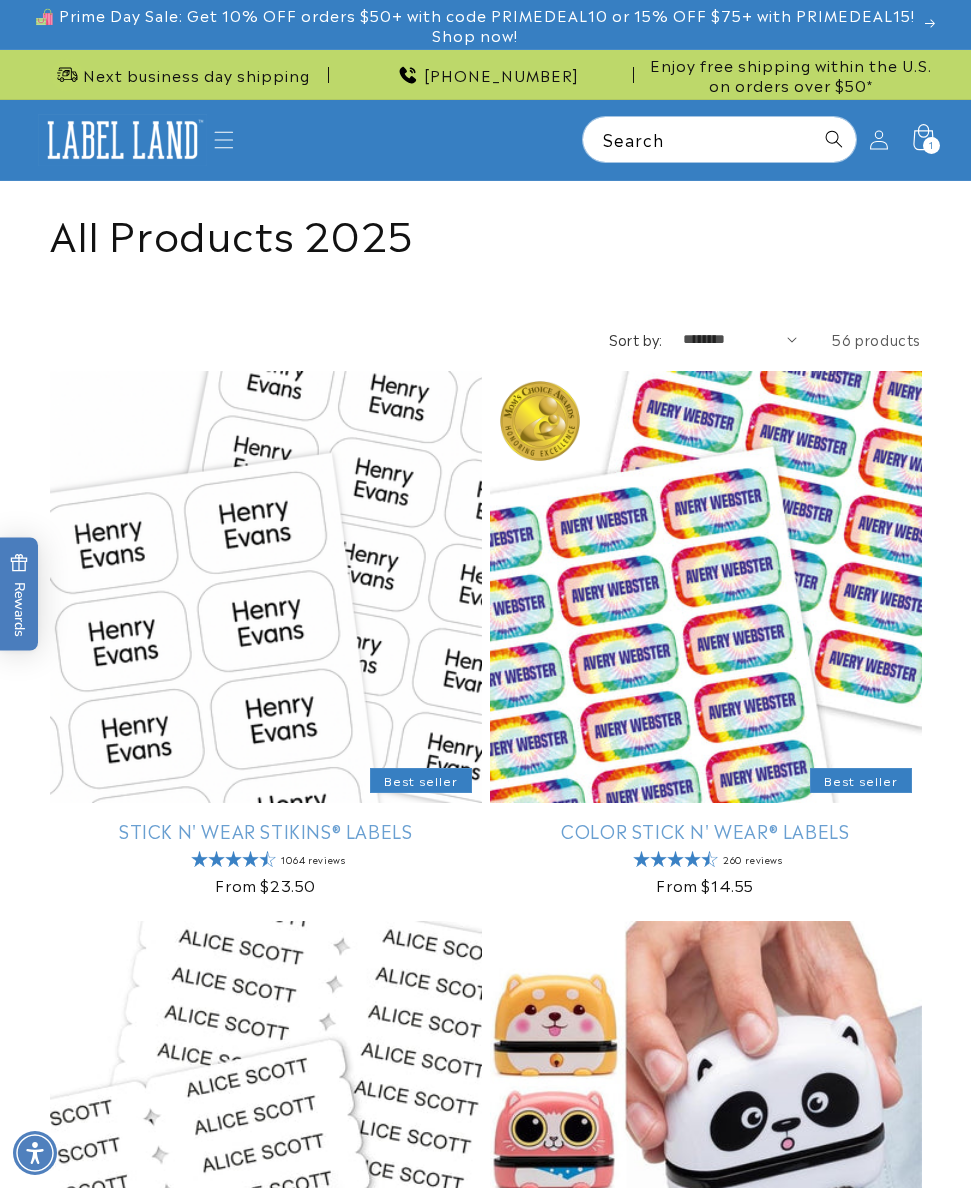click on "1 1 item" at bounding box center (931, 145) 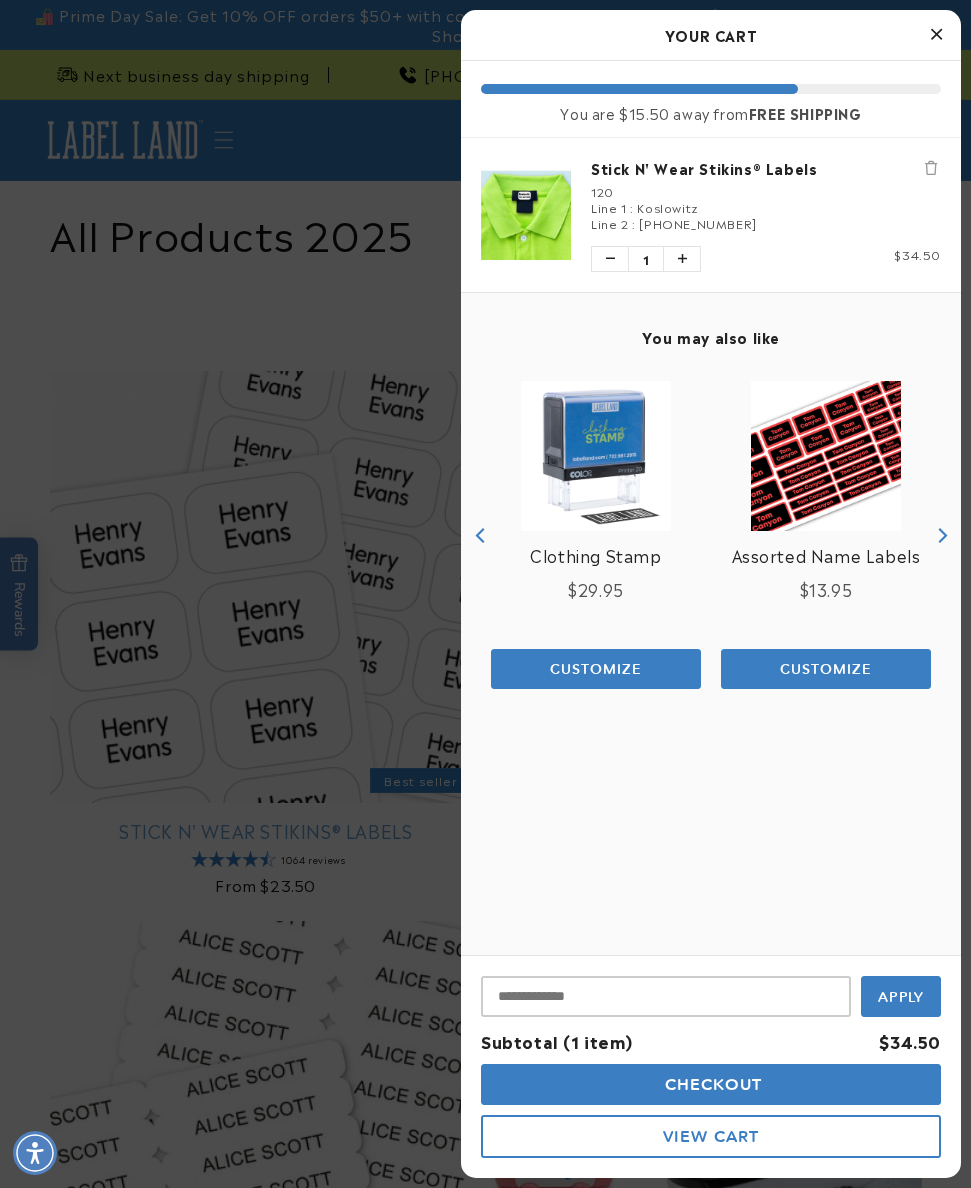 click on "View Cart" at bounding box center (711, 1136) 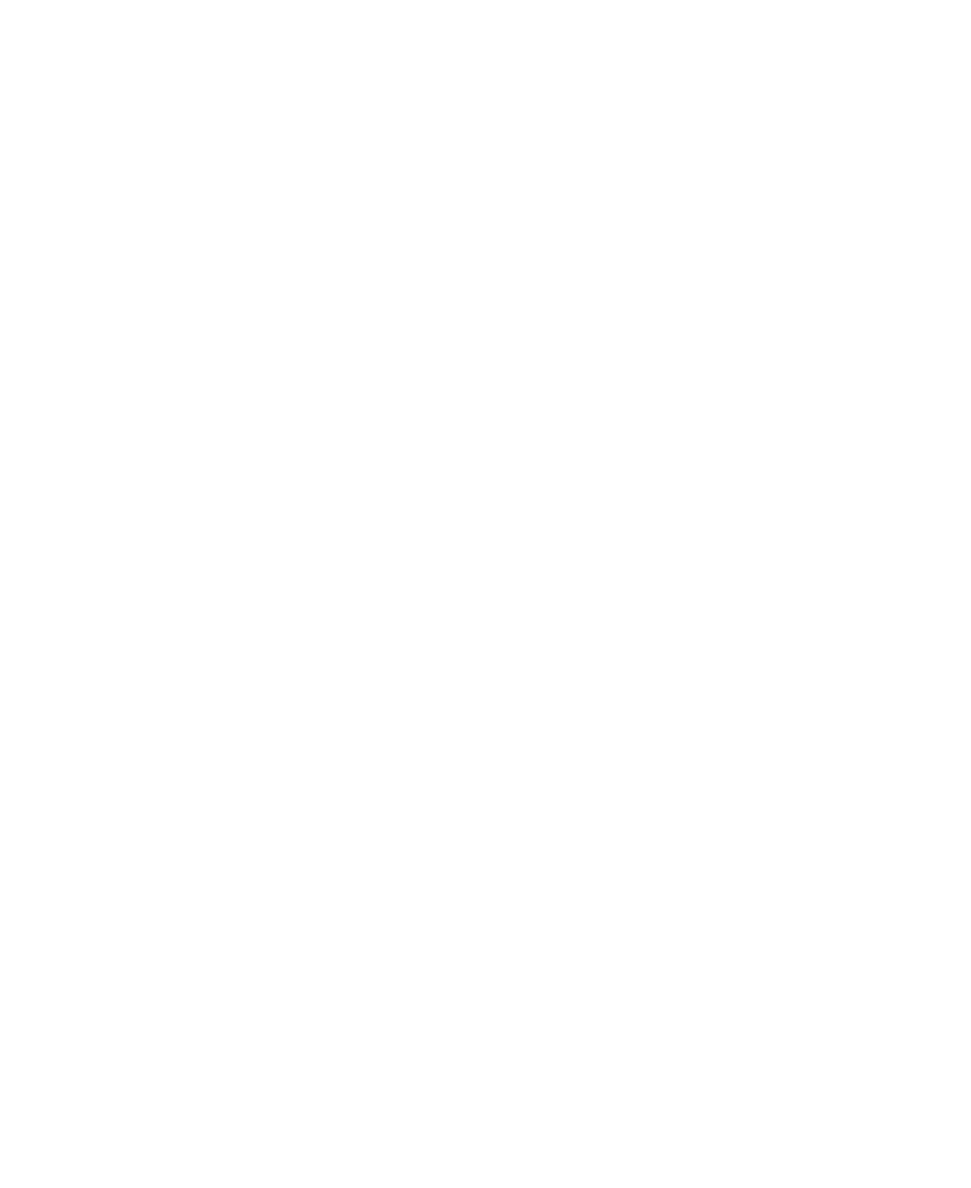 scroll, scrollTop: 0, scrollLeft: 0, axis: both 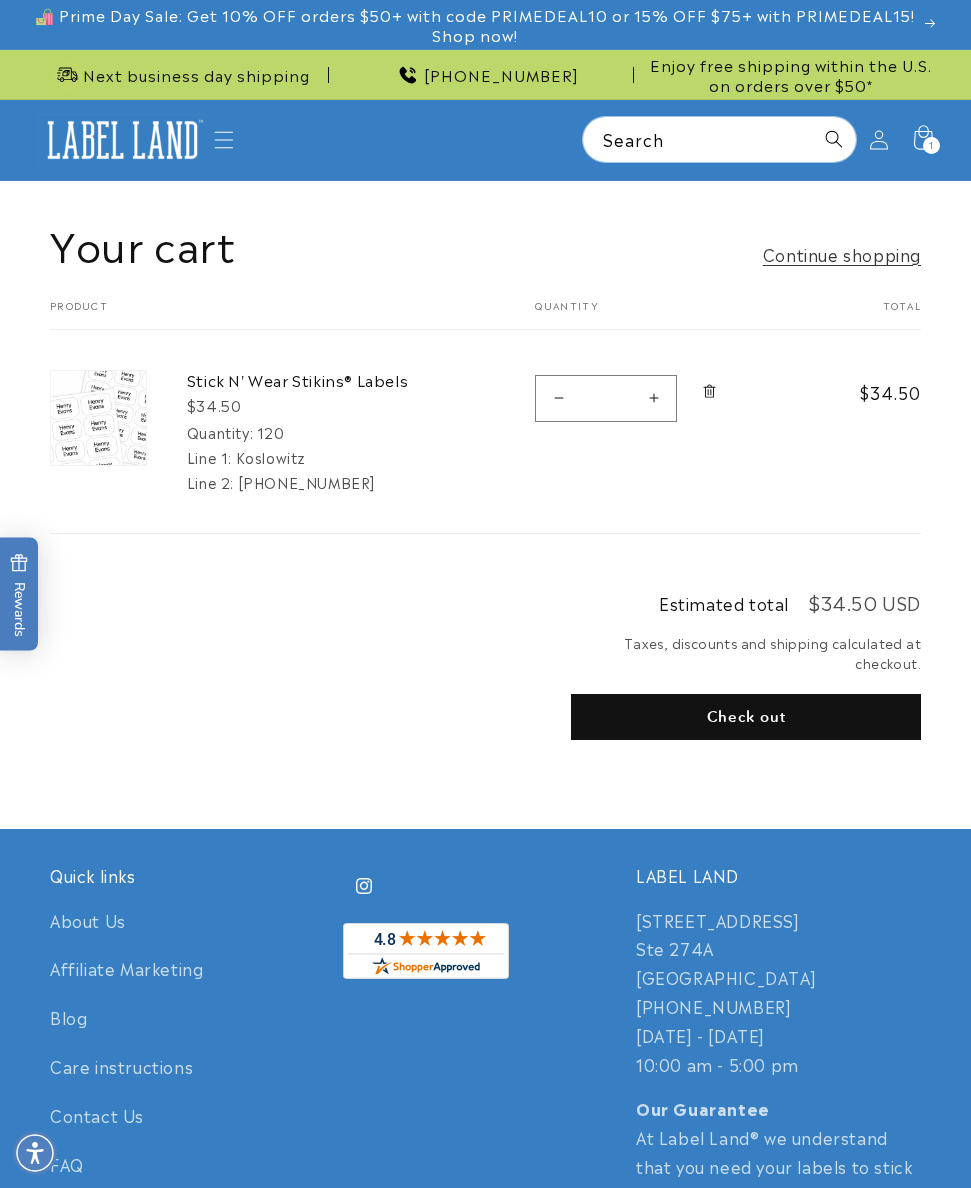 click on "Check out" at bounding box center (746, 717) 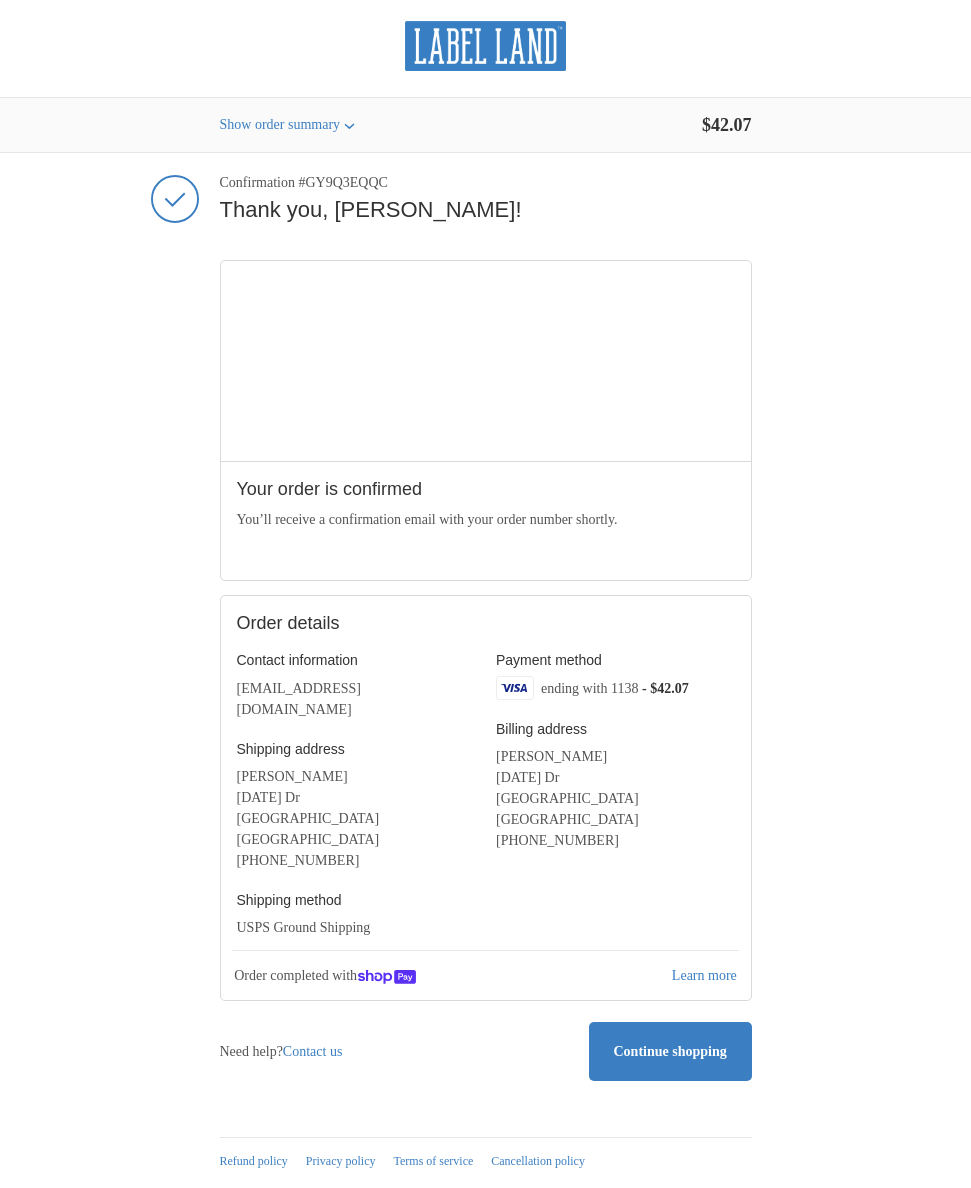scroll, scrollTop: 0, scrollLeft: 0, axis: both 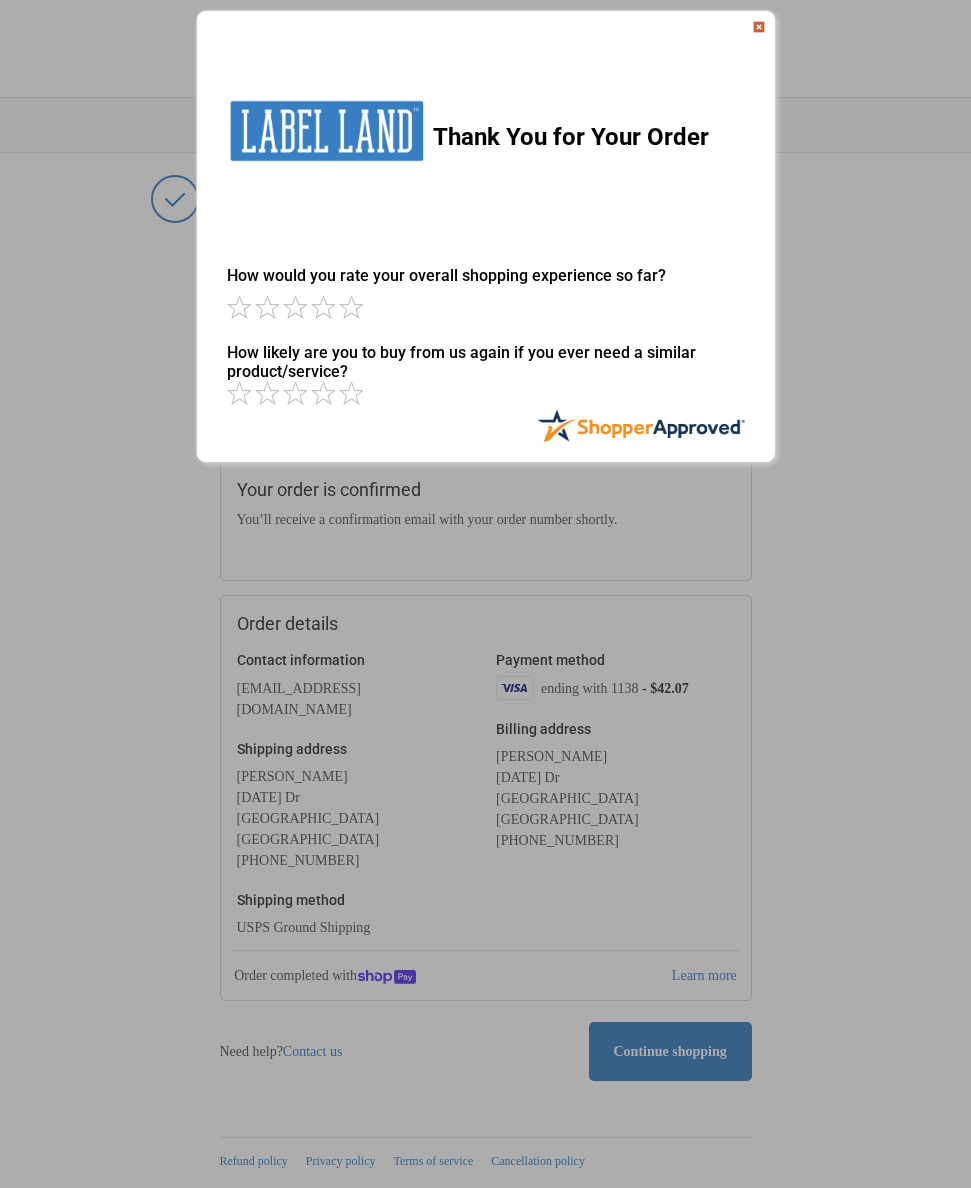 click at bounding box center (759, 27) 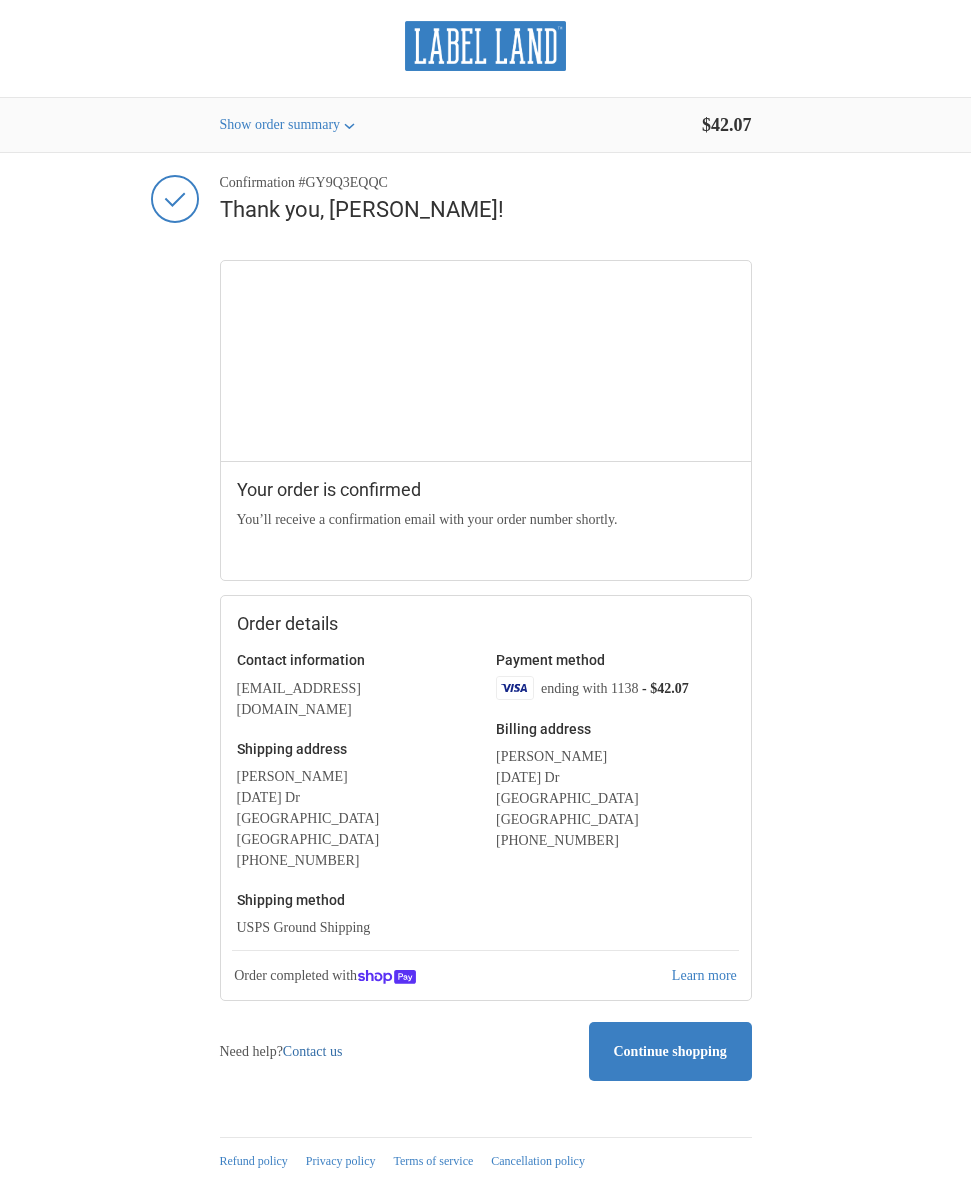 click on "Contact us" at bounding box center (313, 1051) 